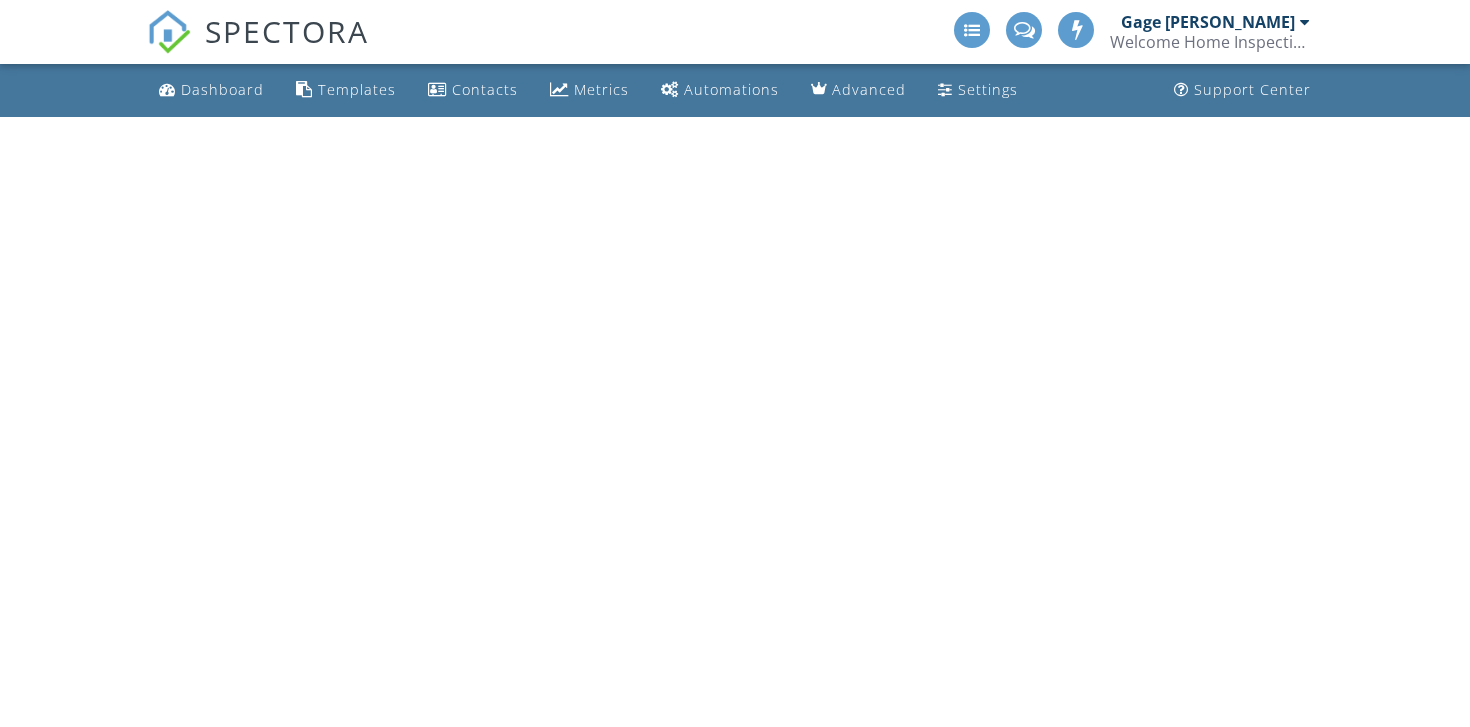 scroll, scrollTop: 0, scrollLeft: 0, axis: both 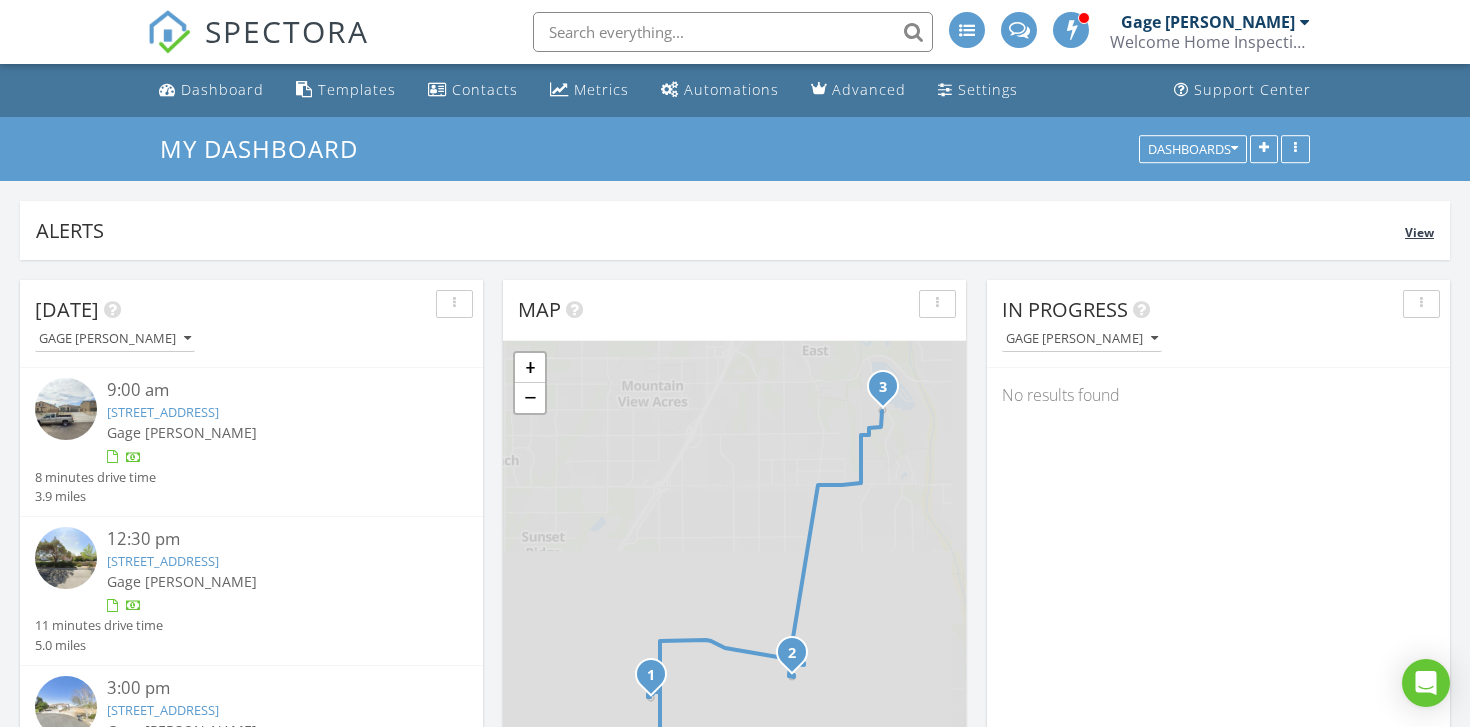 click on "Alerts
View" at bounding box center (735, 230) 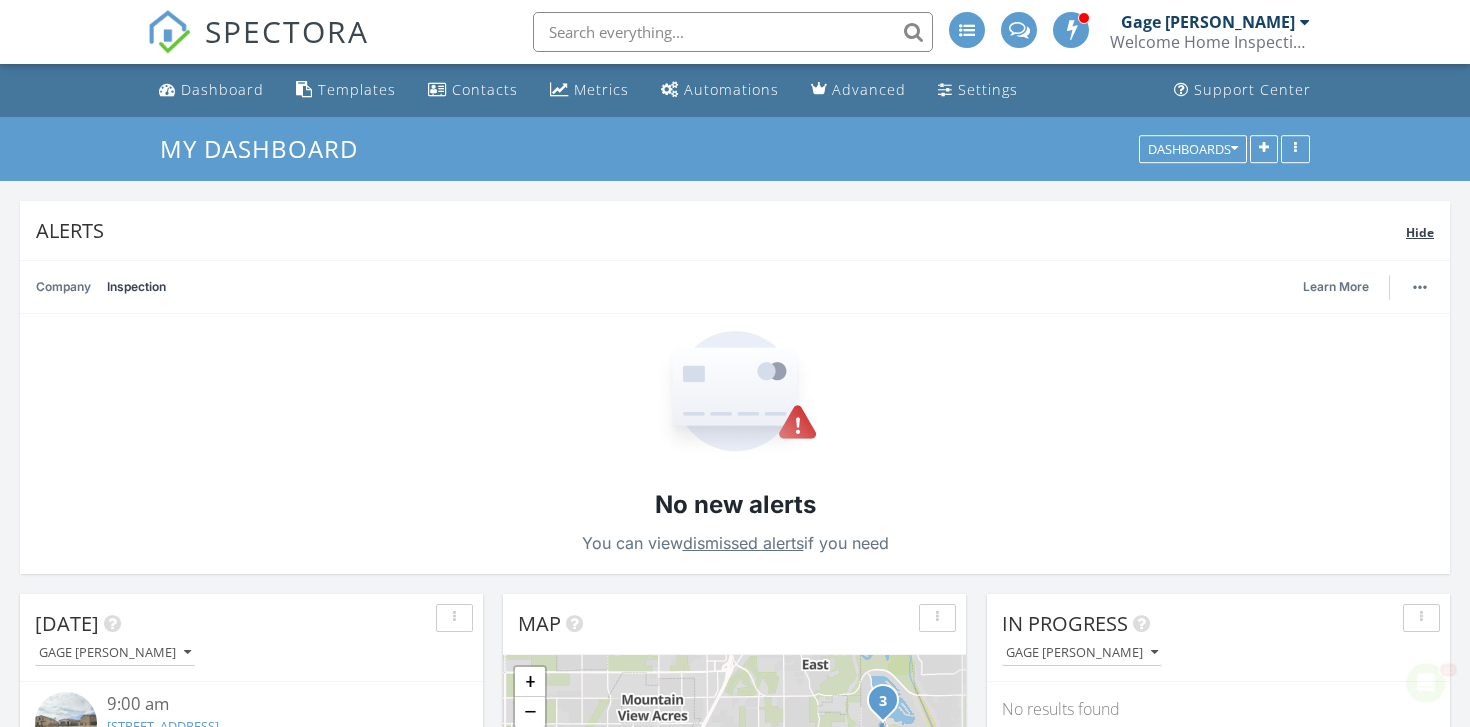 scroll, scrollTop: 0, scrollLeft: 0, axis: both 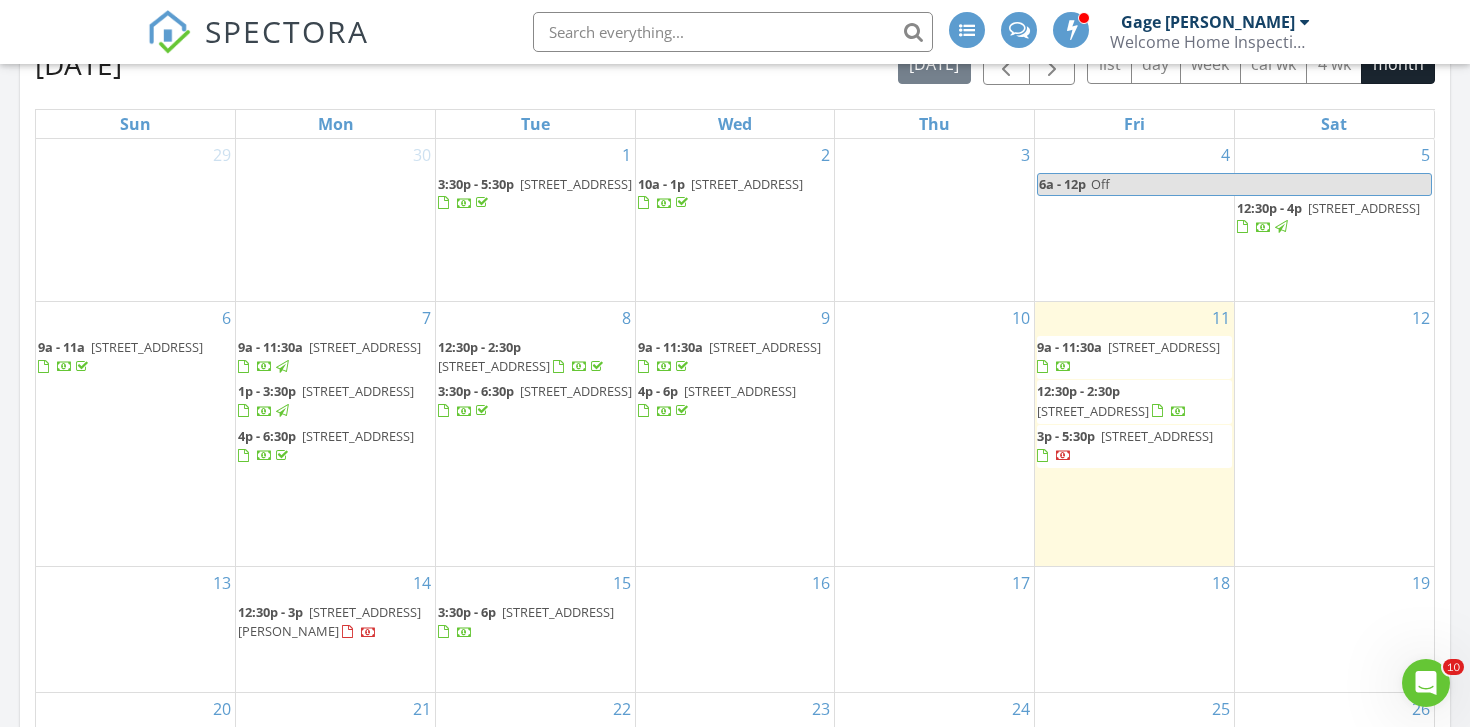 click on "12" at bounding box center (1334, 434) 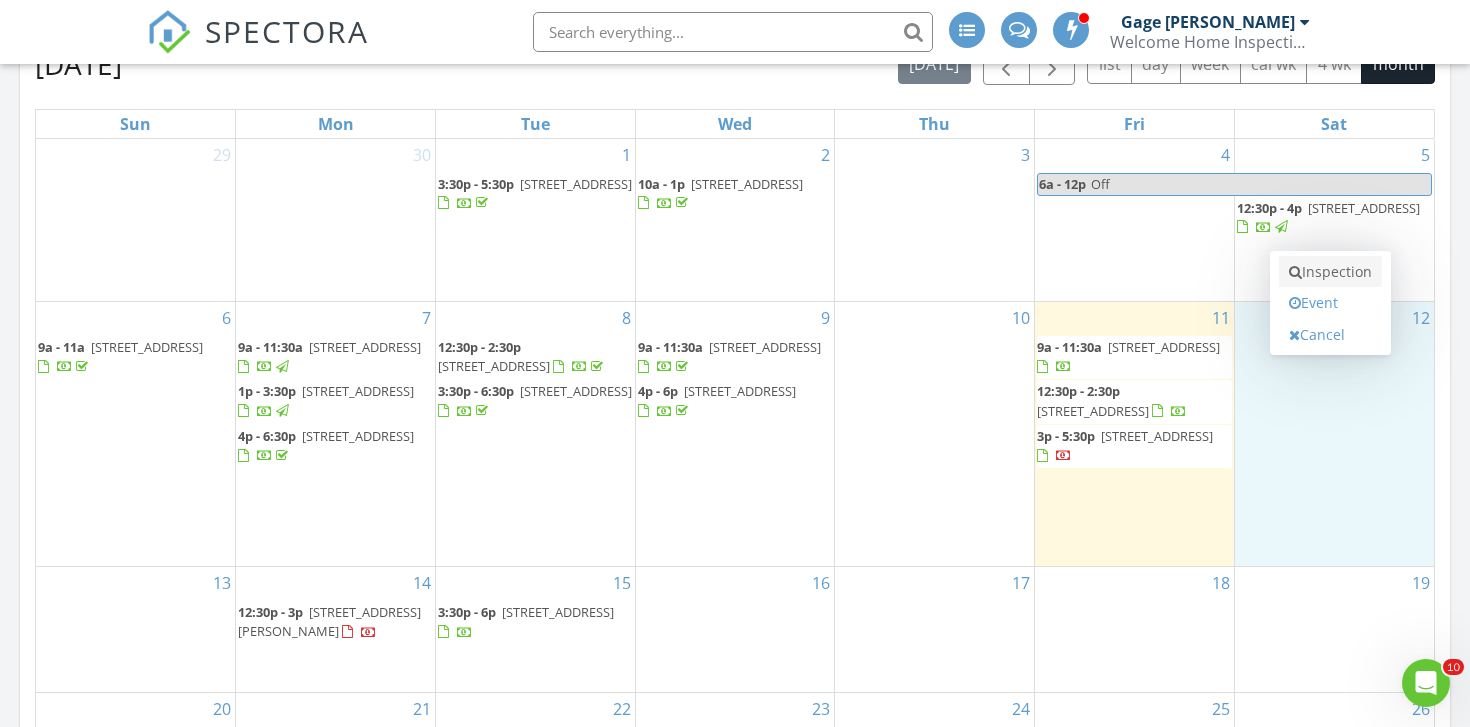 click at bounding box center [1295, 272] 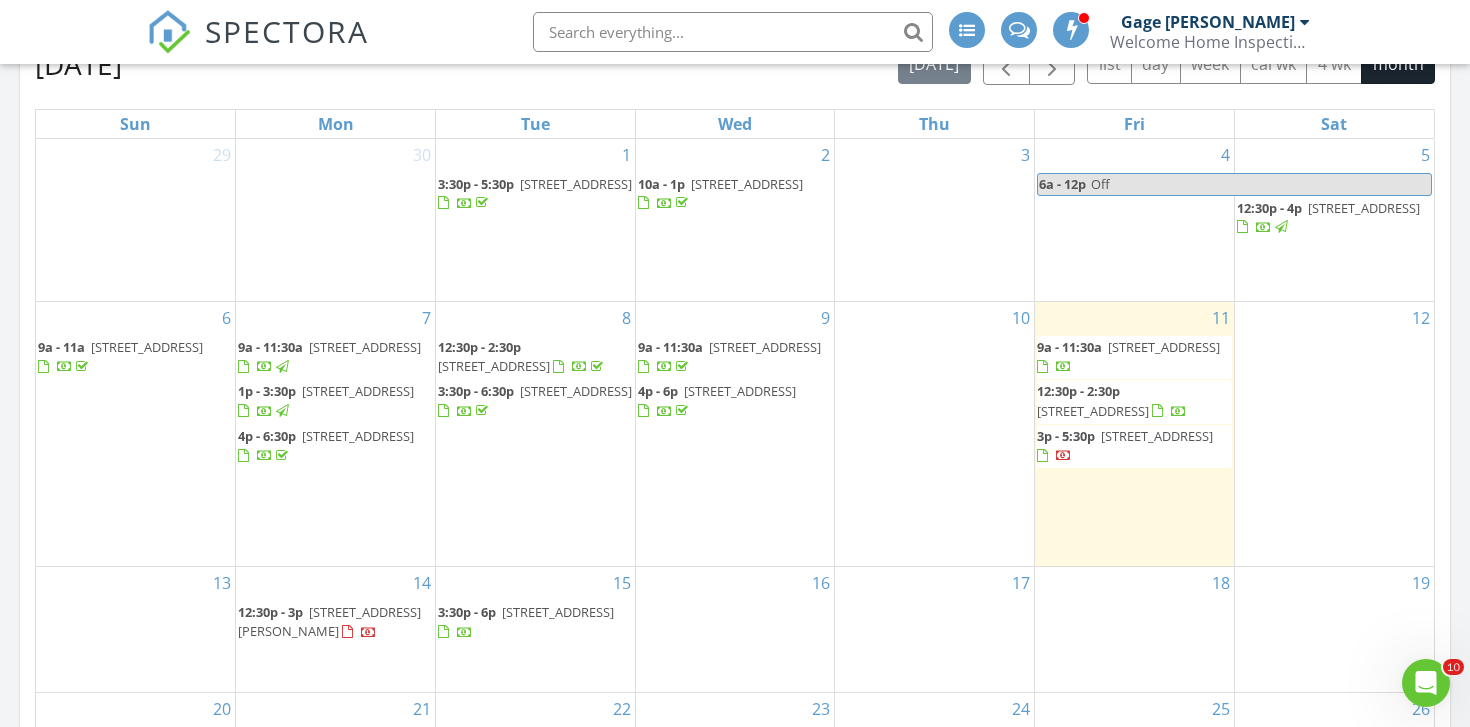 click on "12" at bounding box center [1334, 434] 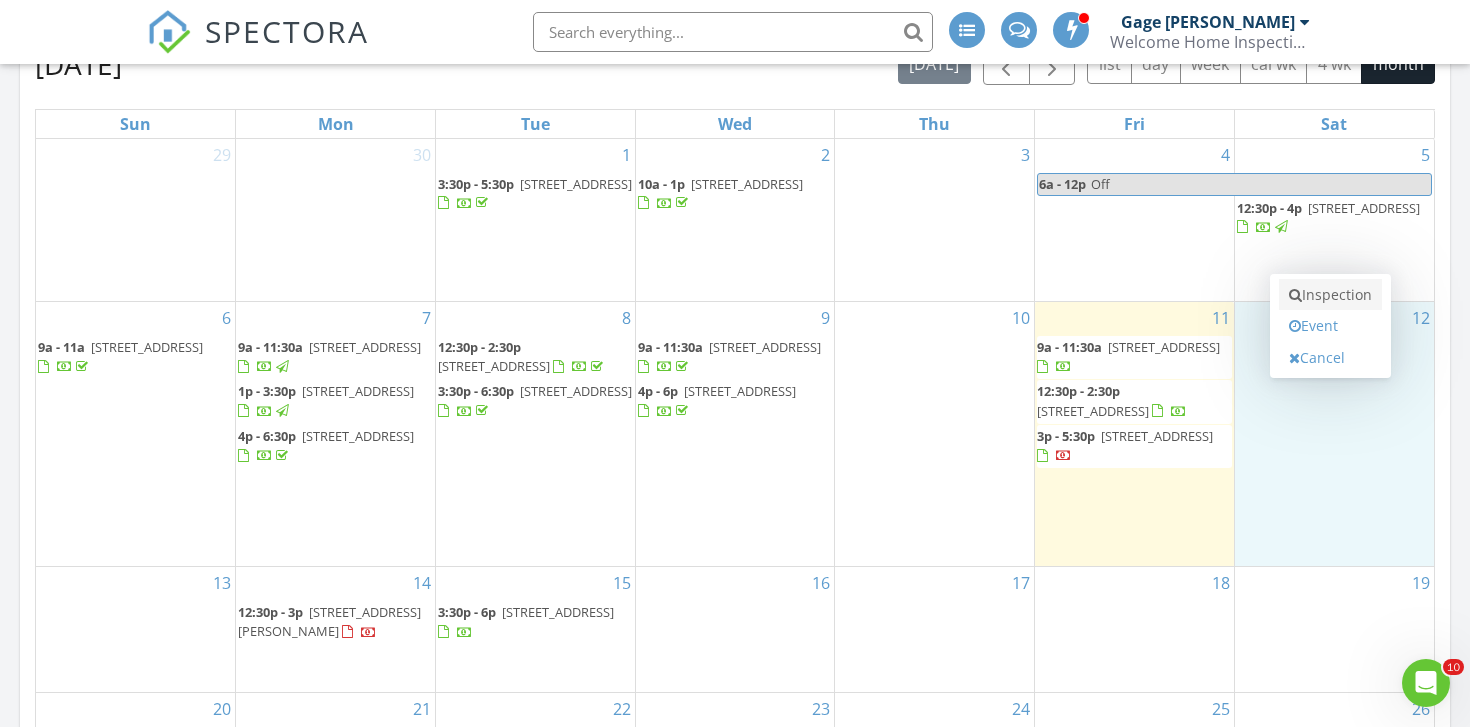 click on "Inspection" at bounding box center (1330, 295) 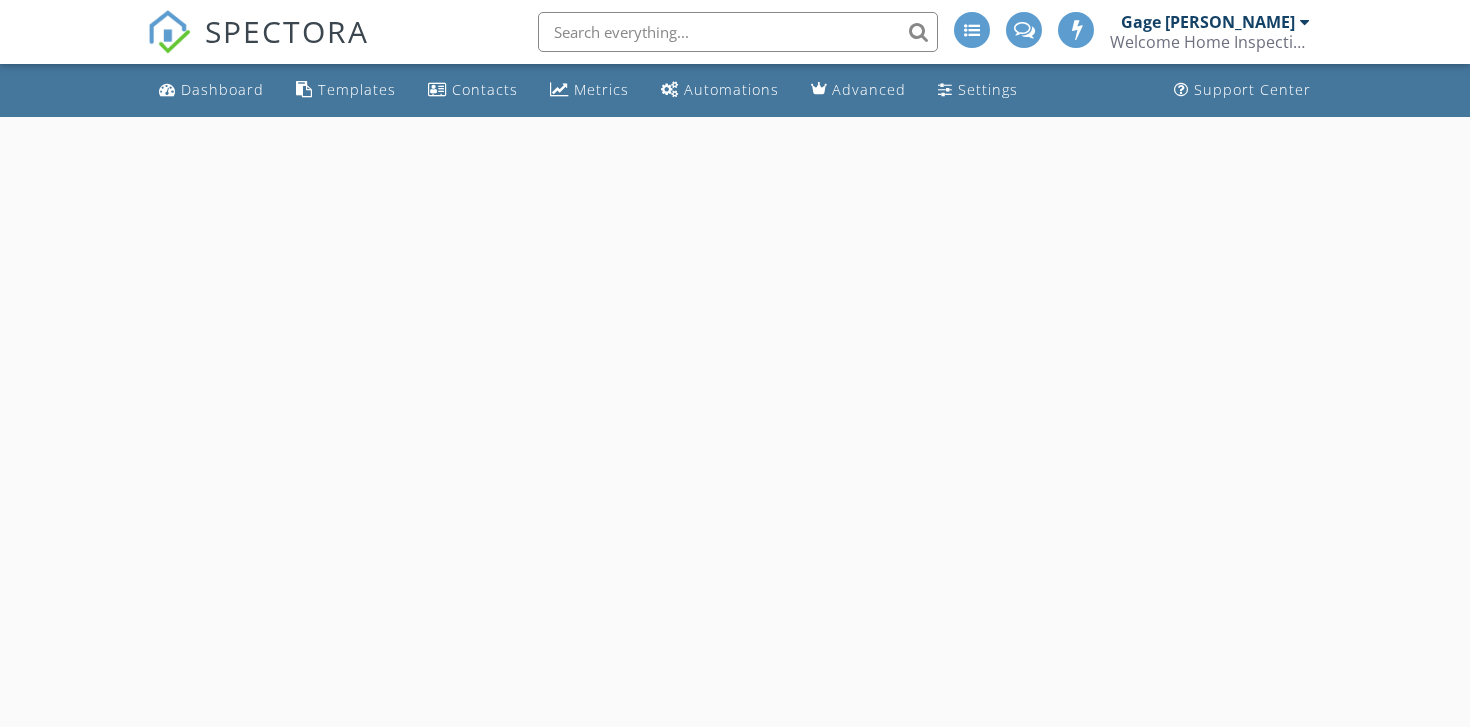 scroll, scrollTop: 0, scrollLeft: 0, axis: both 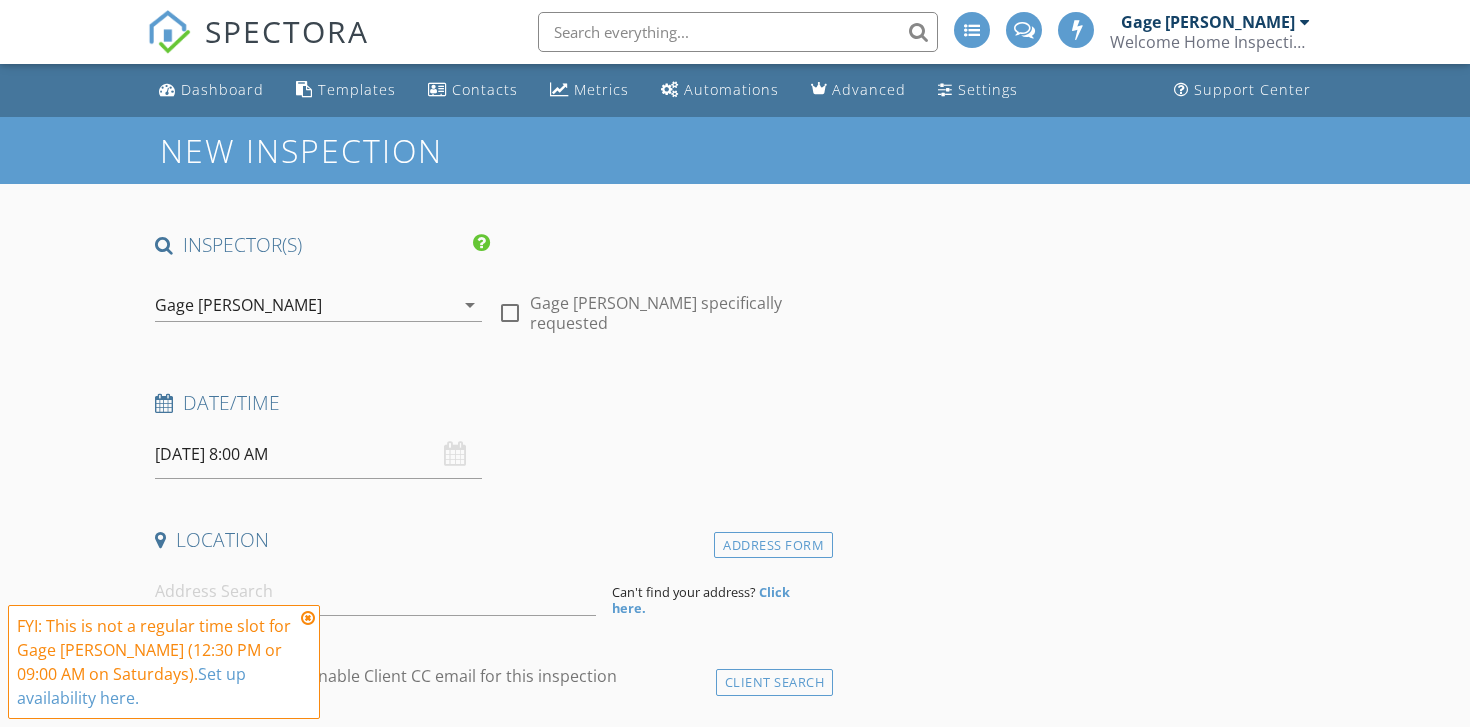click on "07/12/2025 8:00 AM" at bounding box center (318, 454) 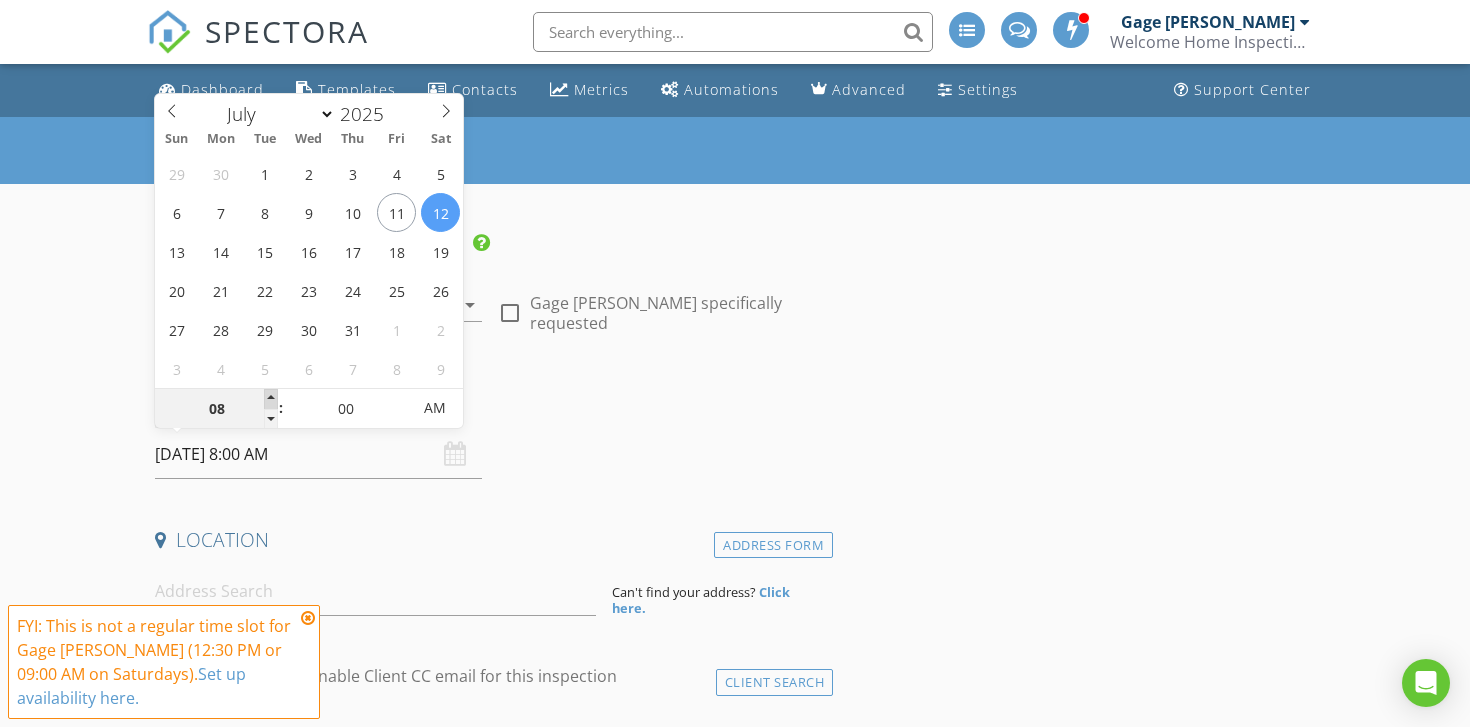type on "09" 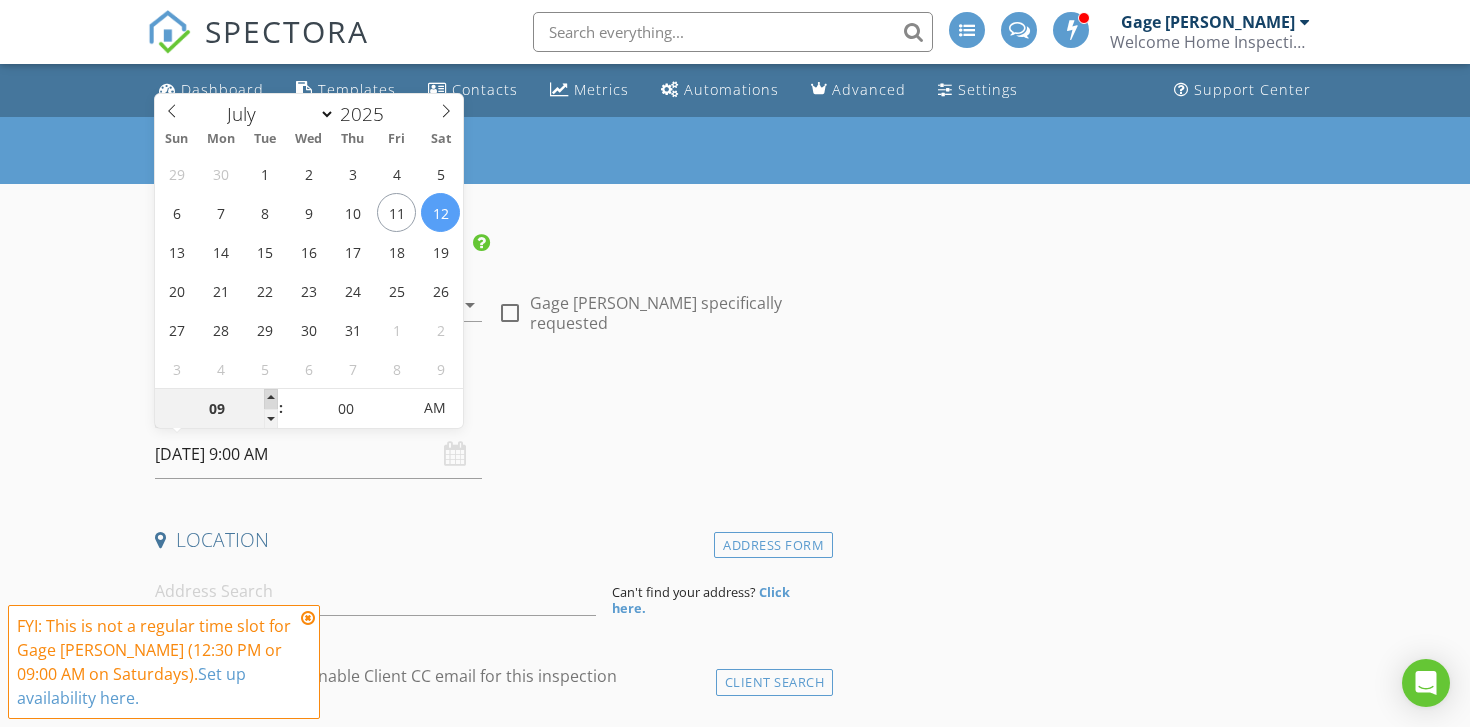 click at bounding box center [271, 399] 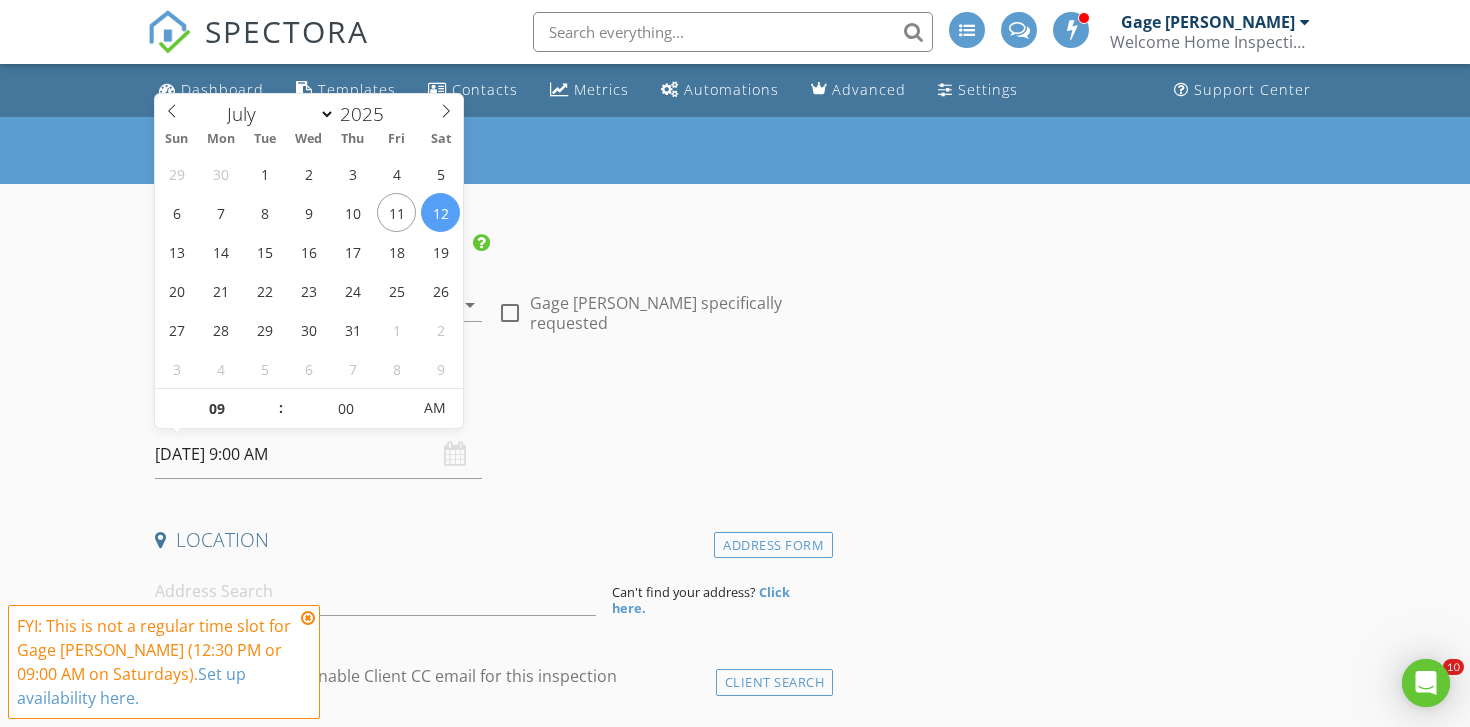 scroll, scrollTop: 0, scrollLeft: 0, axis: both 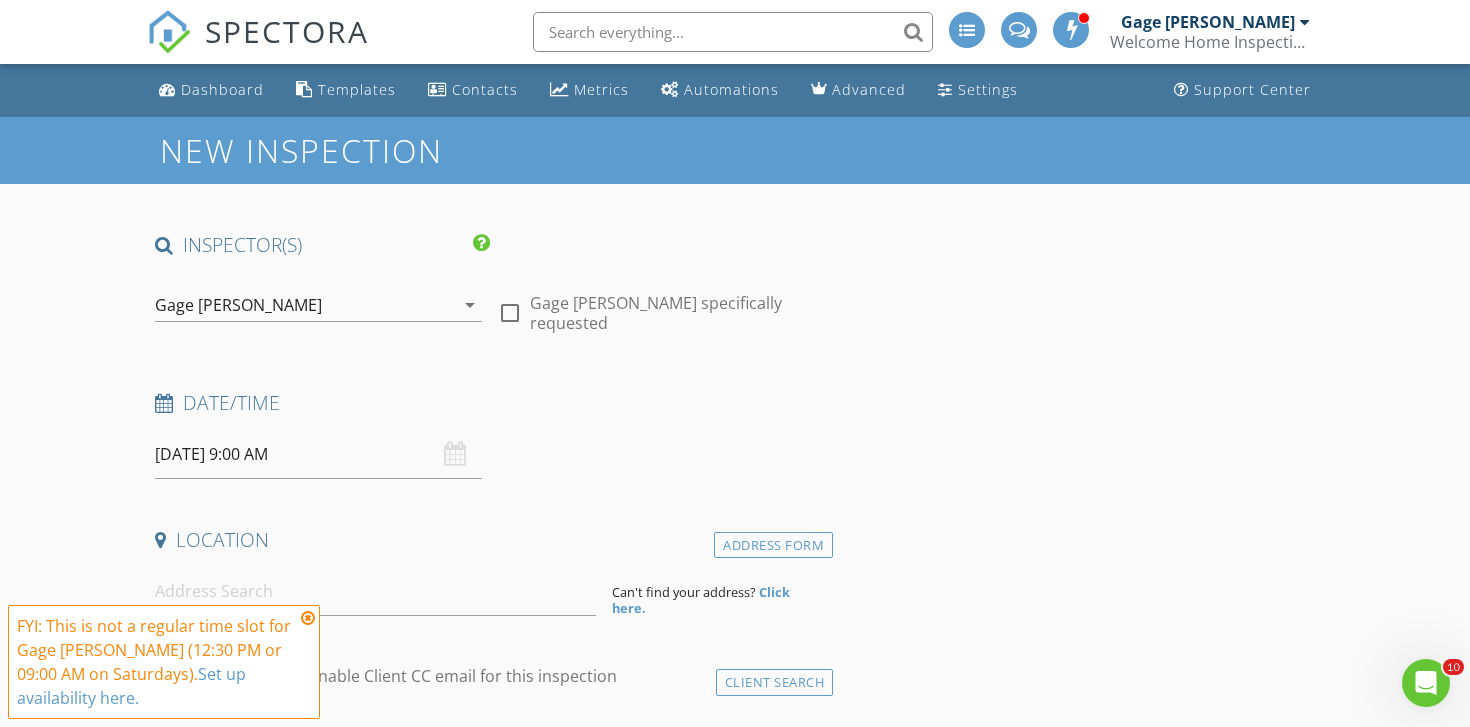 click on "FYI: This is not a regular time slot for Gage Gorka (12:30 PM or 09:00 AM on Saturdays).  Set up availability here." at bounding box center (164, 662) 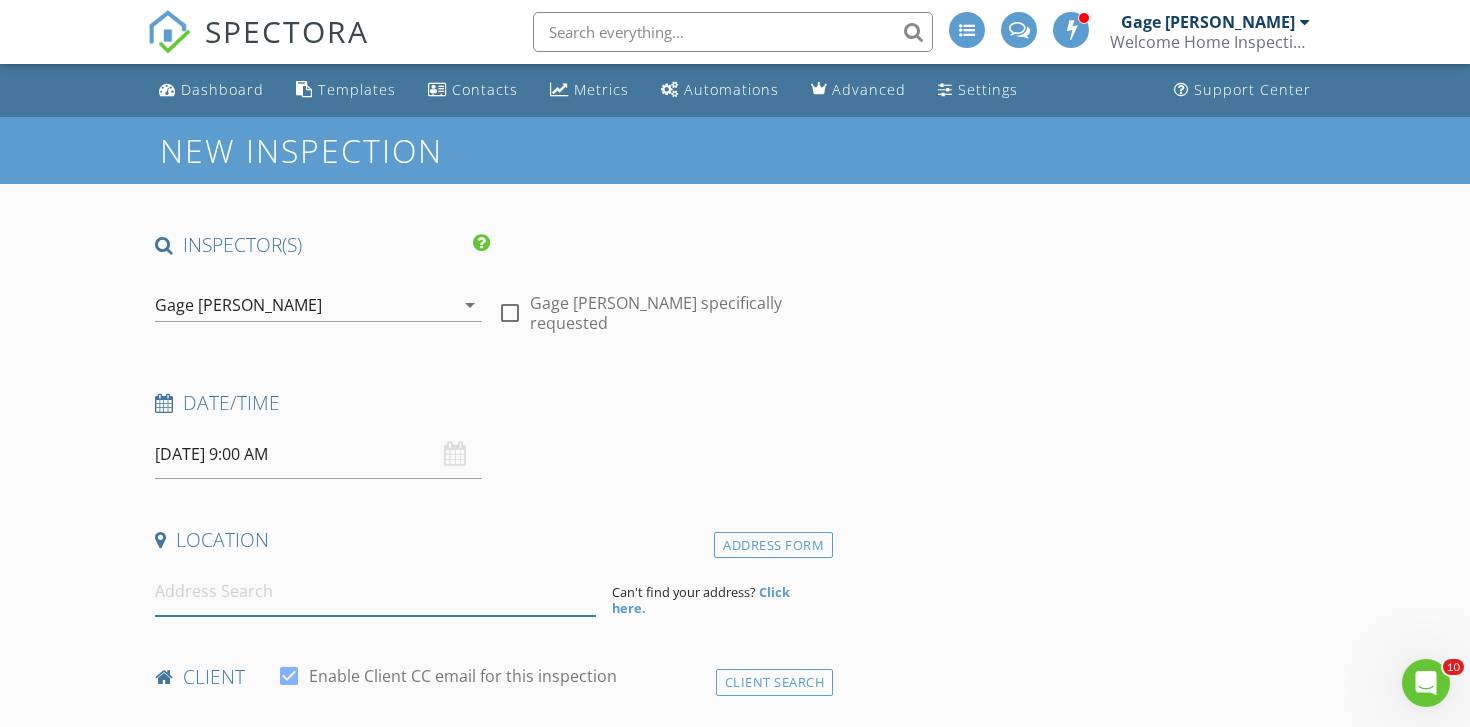 click at bounding box center (375, 591) 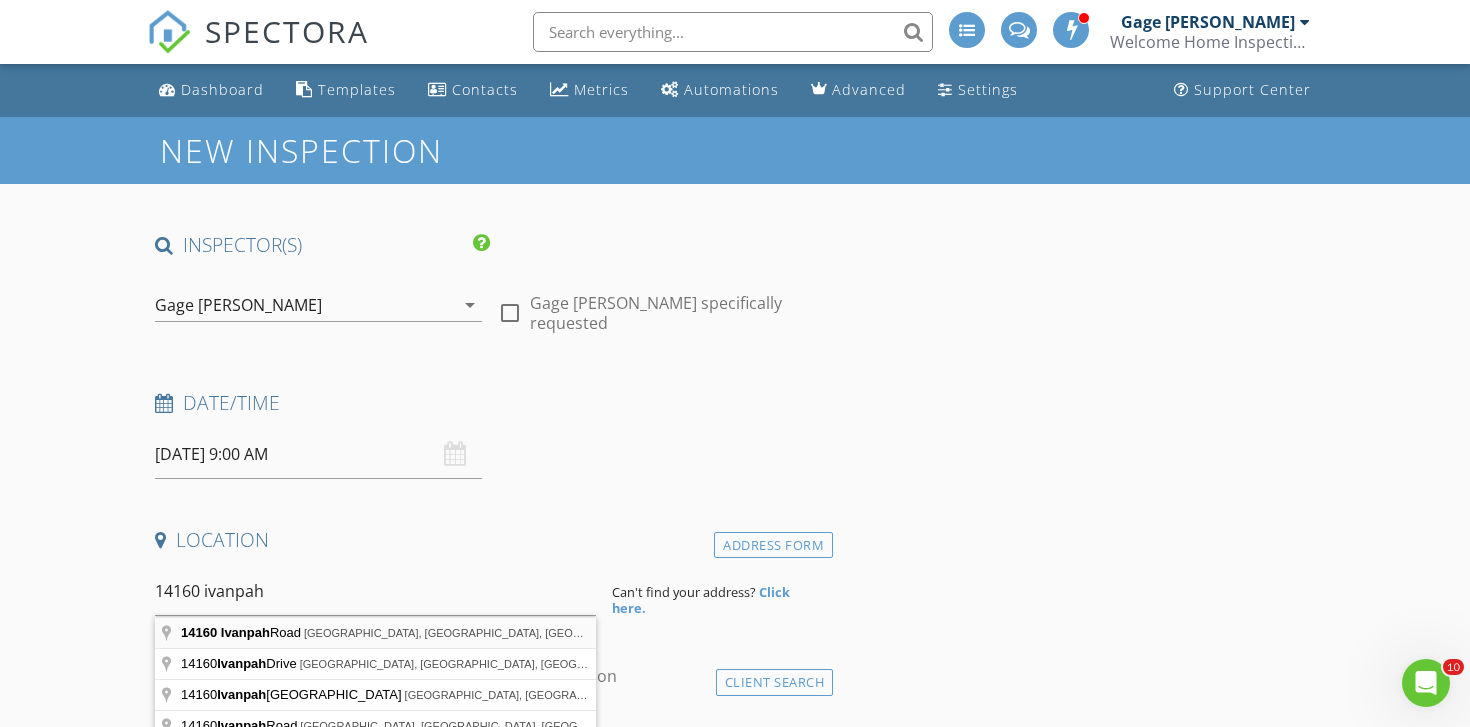 type on "14160 Ivanpah Road, Apple Valley, CA, USA" 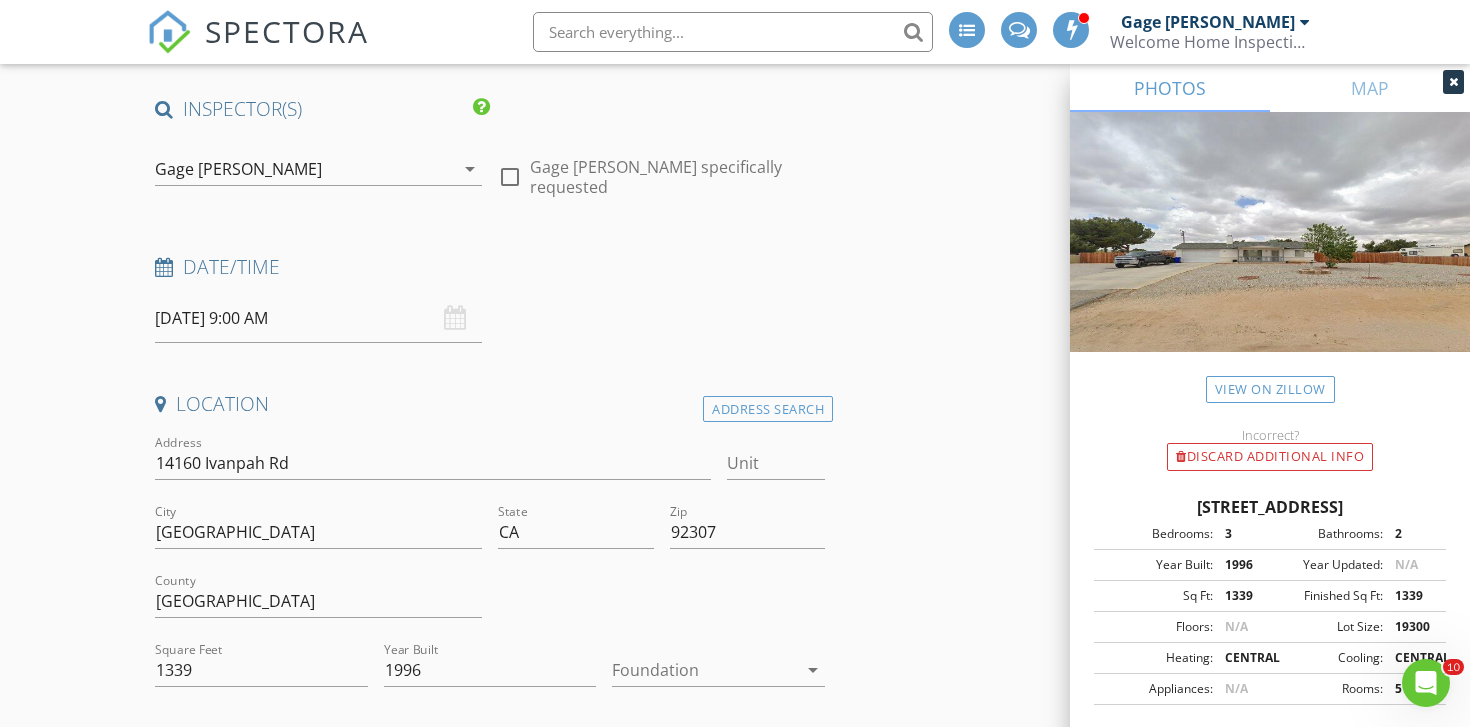 scroll, scrollTop: 141, scrollLeft: 0, axis: vertical 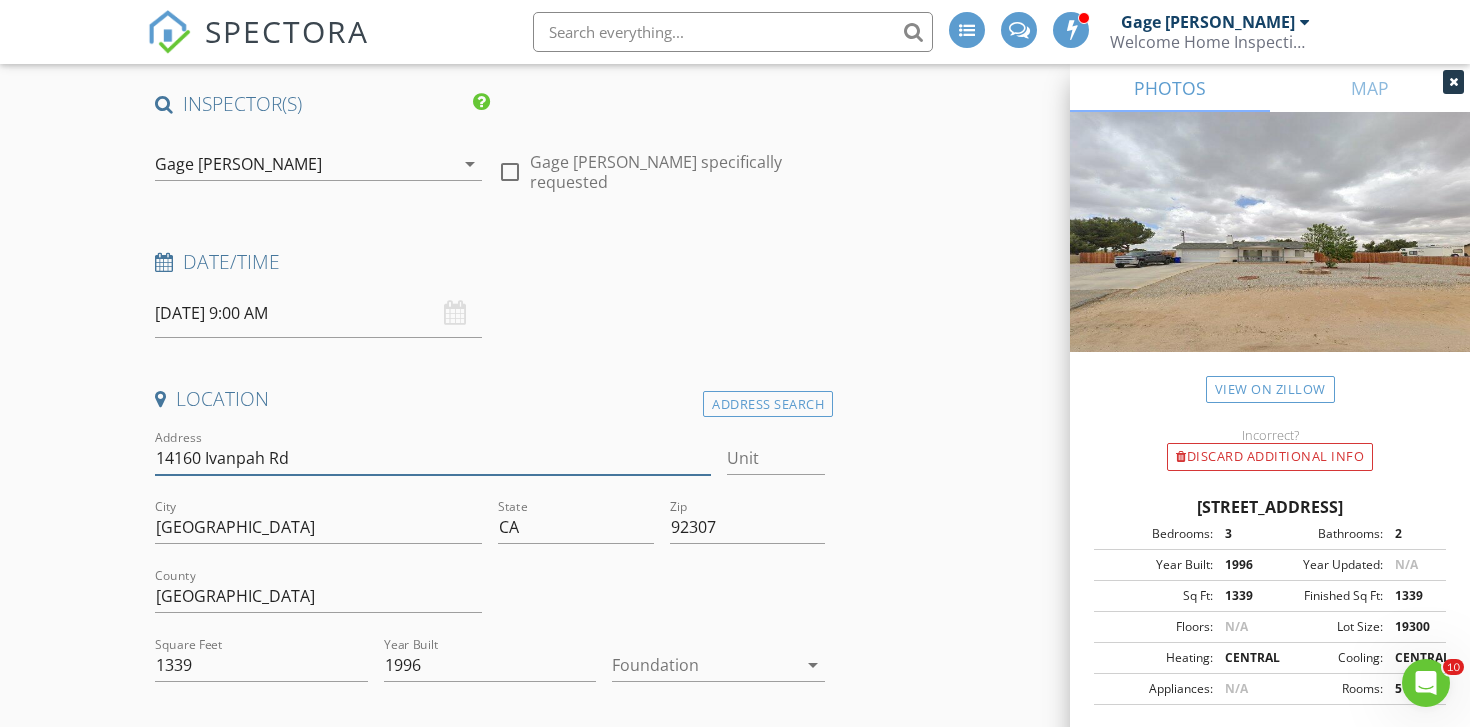 click on "14160 Ivanpah Rd" at bounding box center (433, 458) 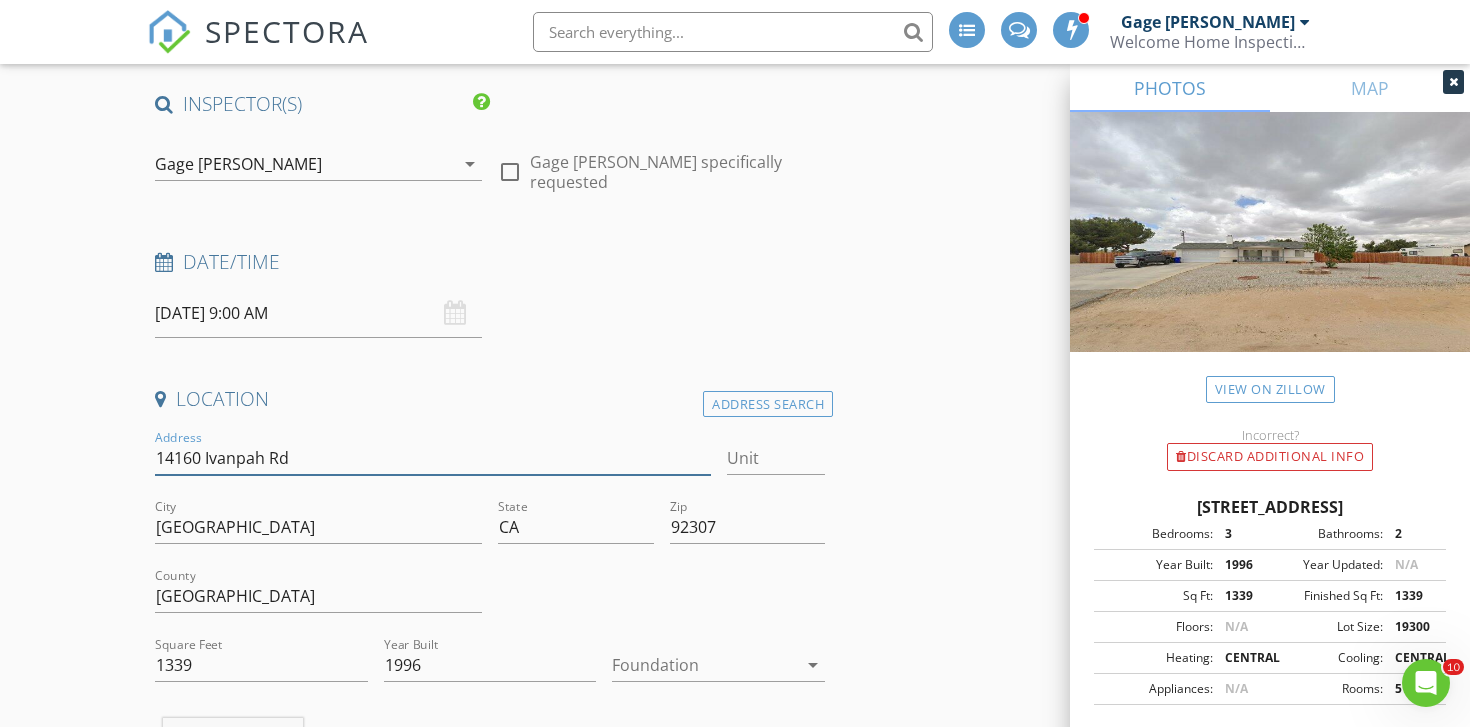 click on "14160 Ivanpah Rd" at bounding box center [433, 458] 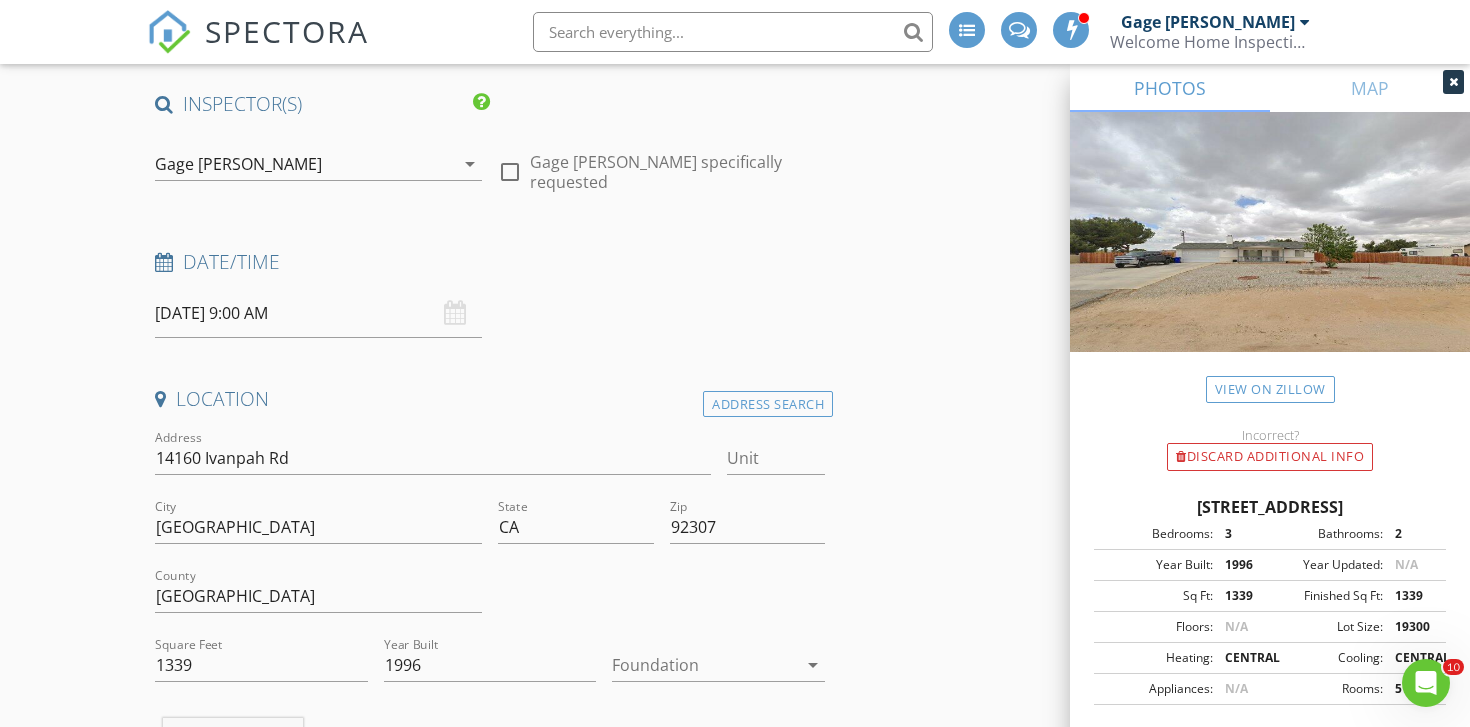 type 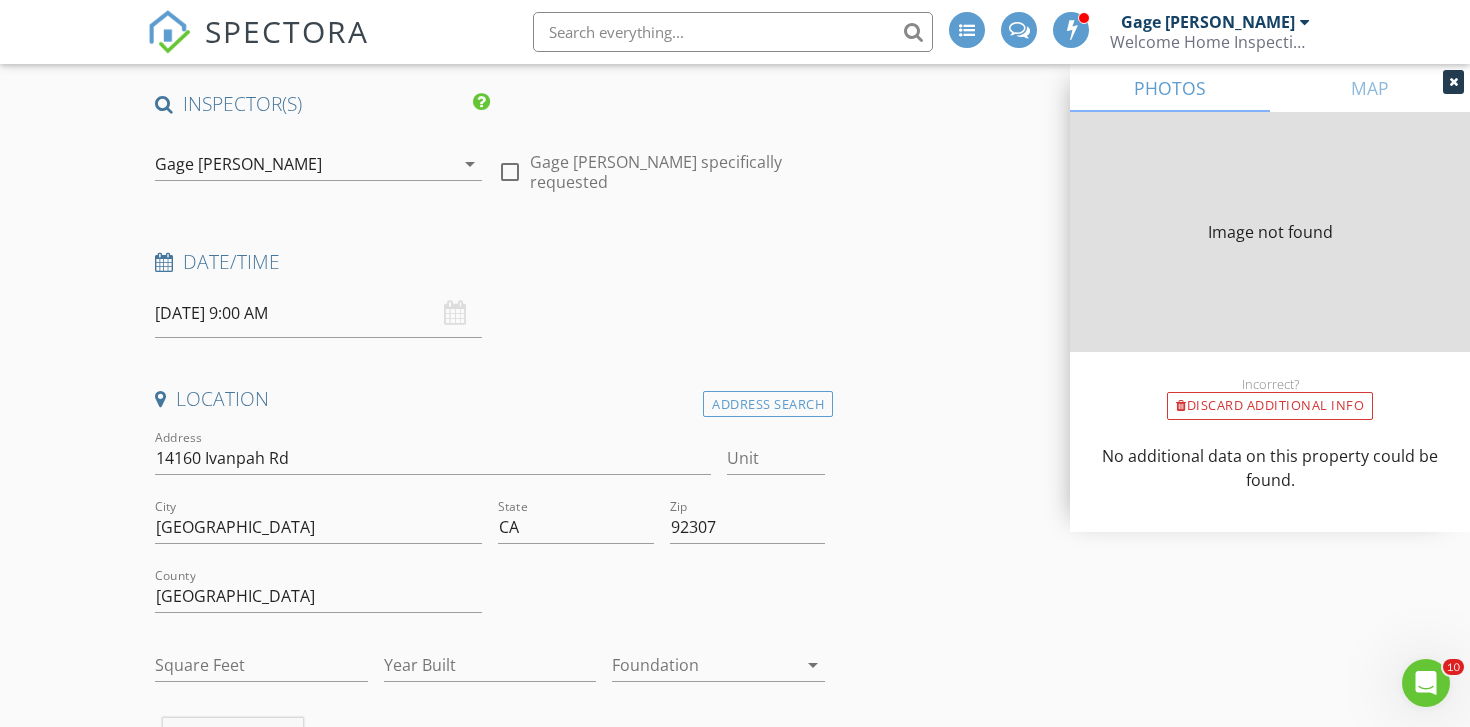 type on "1339" 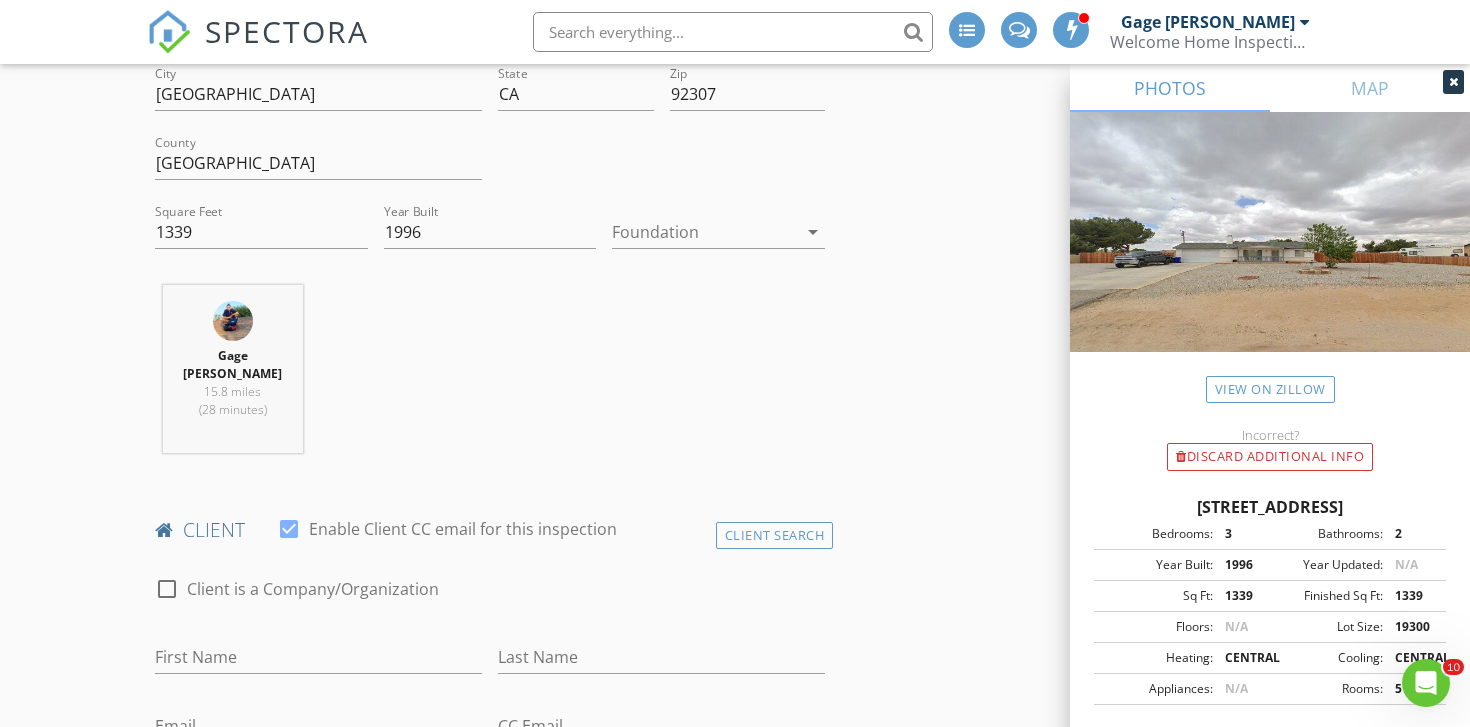 scroll, scrollTop: 978, scrollLeft: 0, axis: vertical 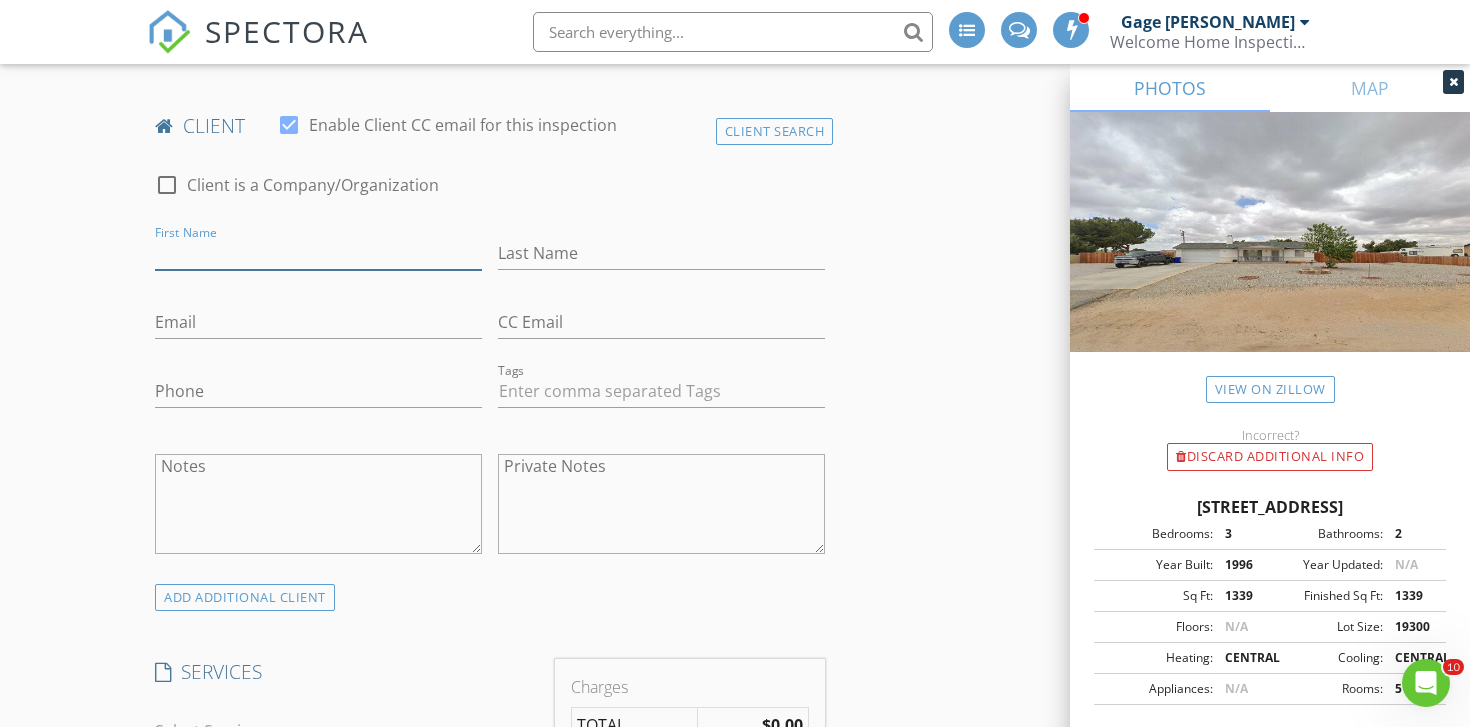 click on "First Name" at bounding box center [318, 253] 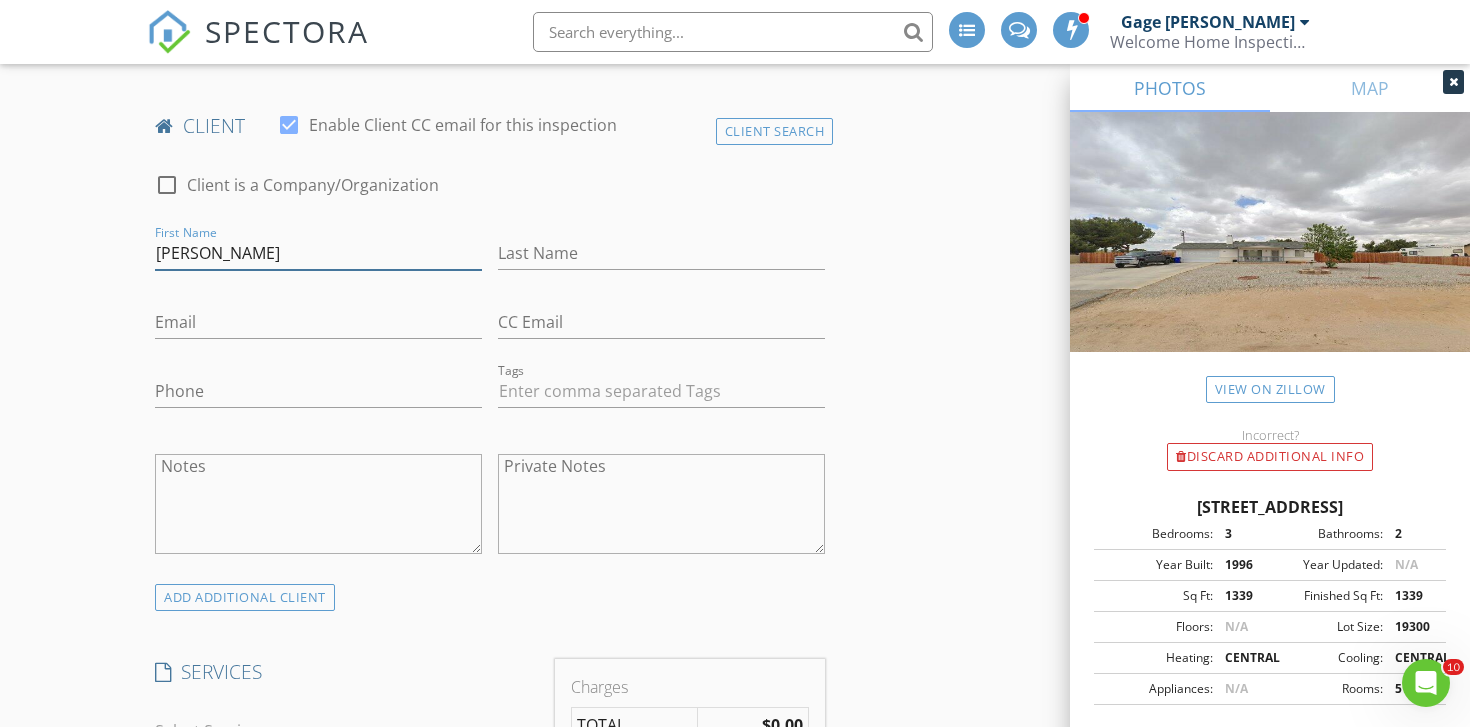 type on "[PERSON_NAME]" 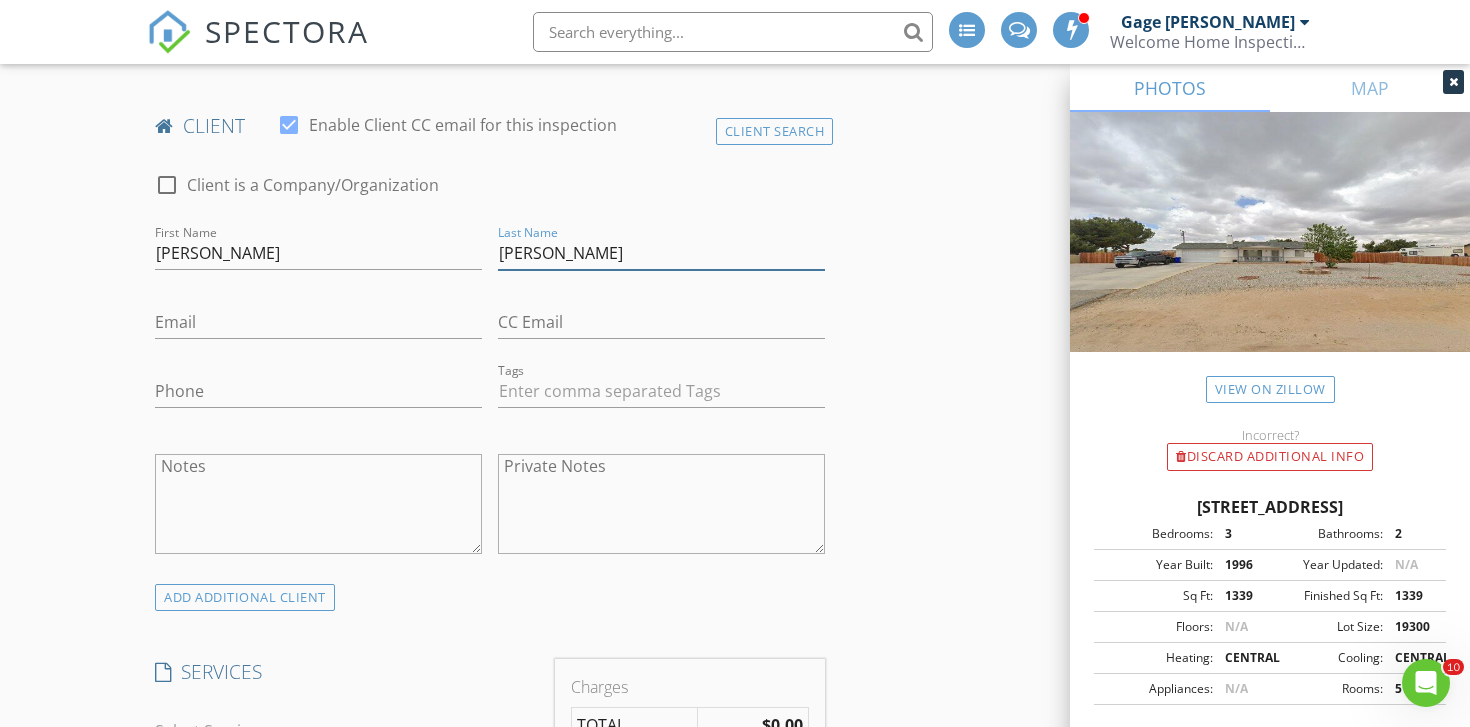 type on "[PERSON_NAME]" 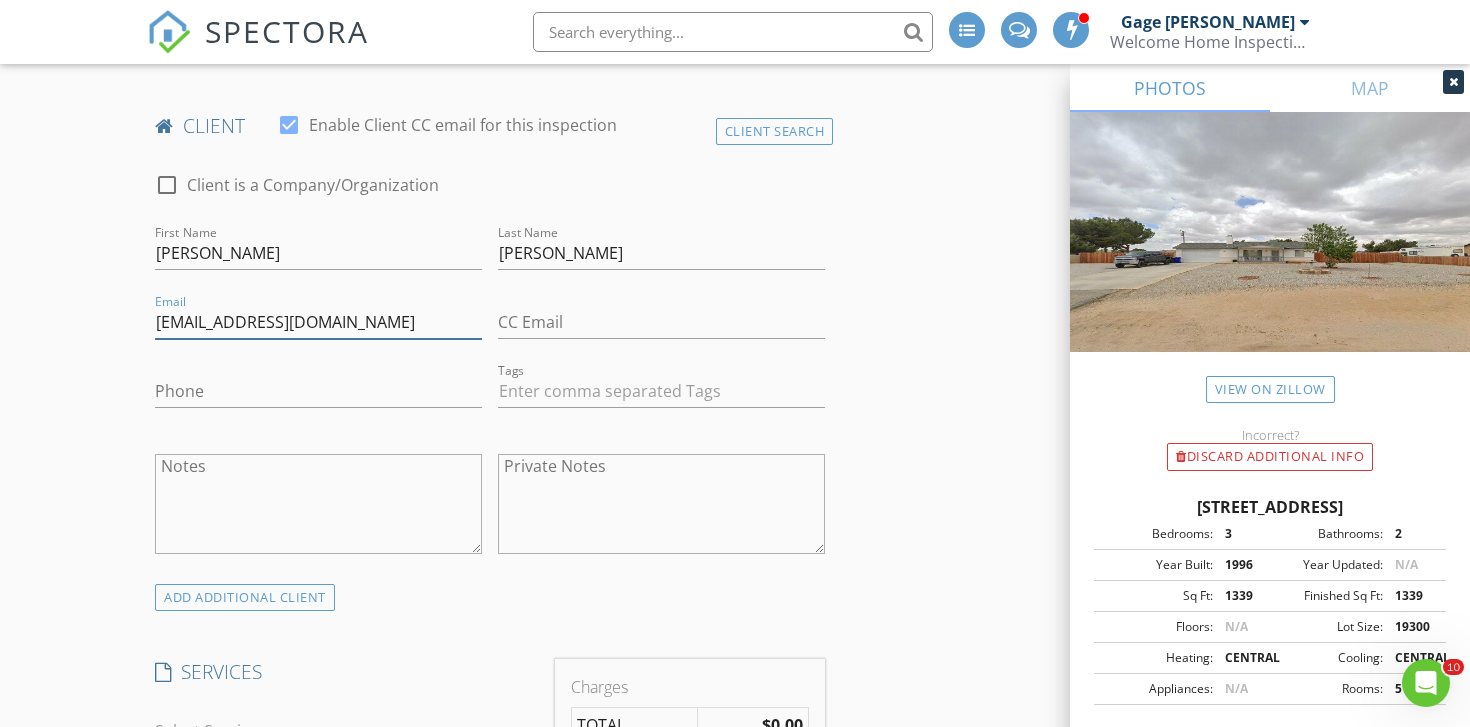 type on "[EMAIL_ADDRESS][DOMAIN_NAME]" 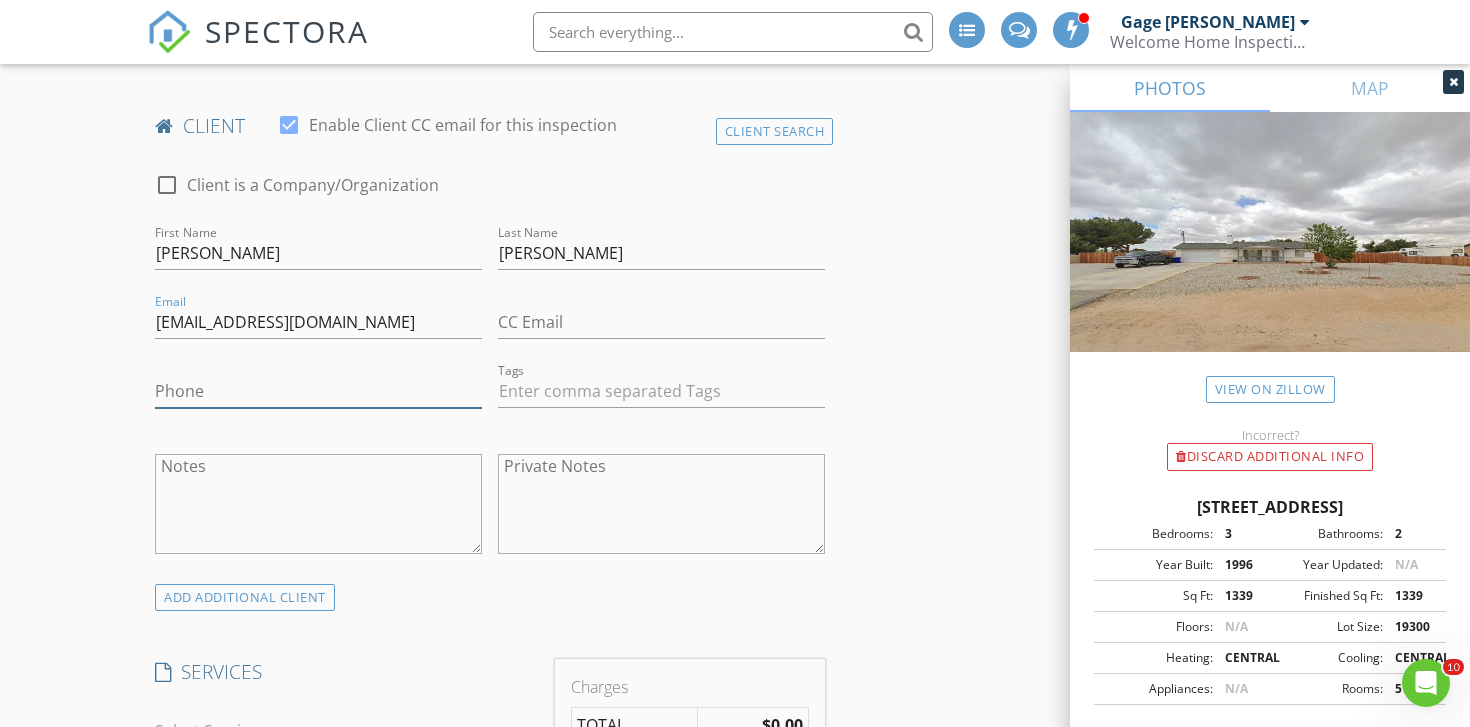 click on "Phone" at bounding box center [318, 391] 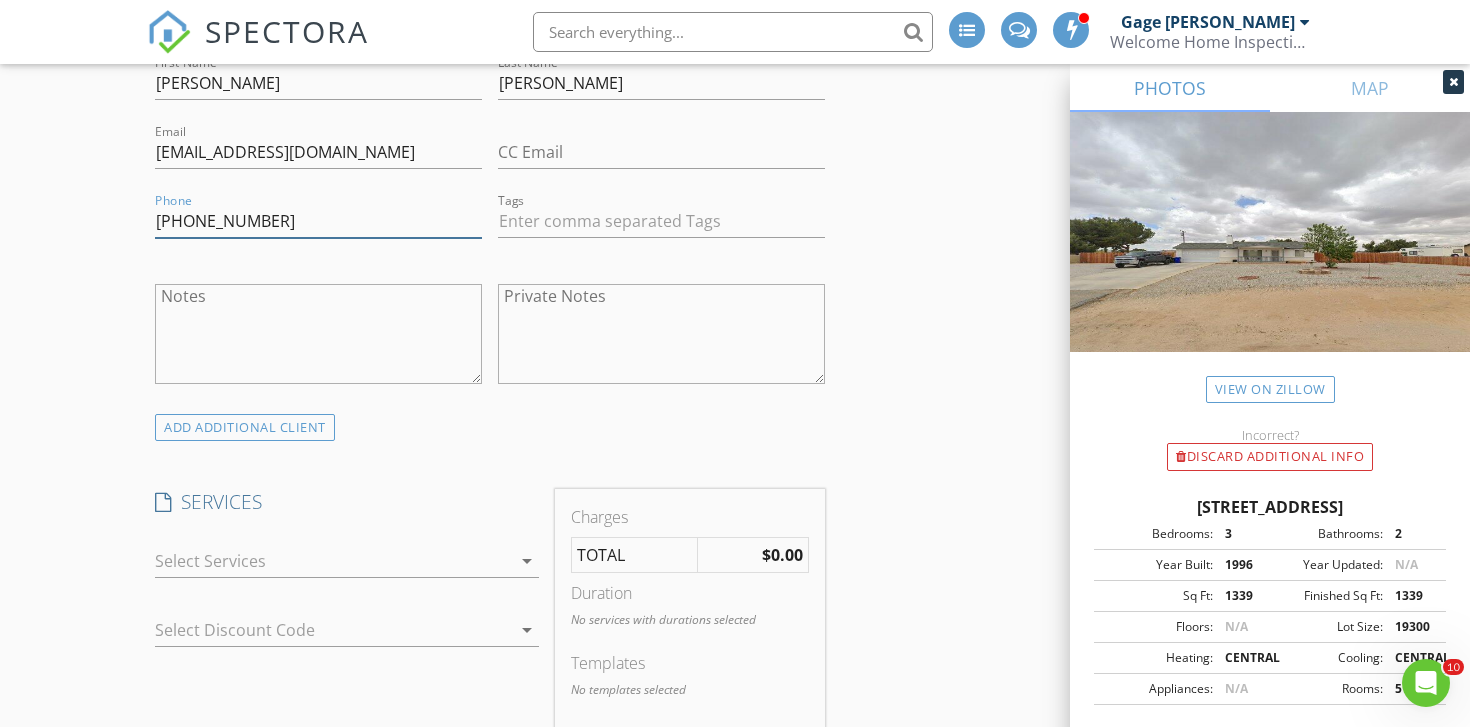 scroll, scrollTop: 1265, scrollLeft: 0, axis: vertical 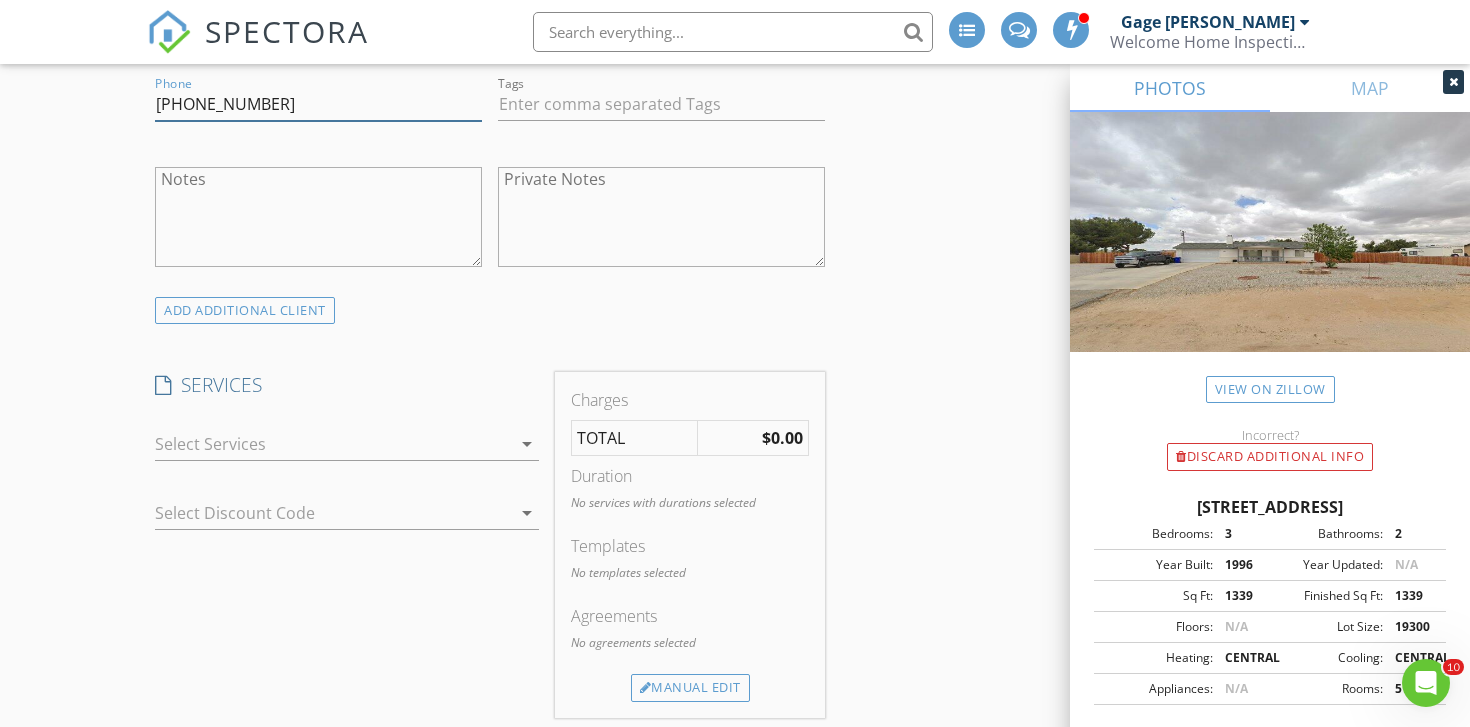 type on "[PHONE_NUMBER]" 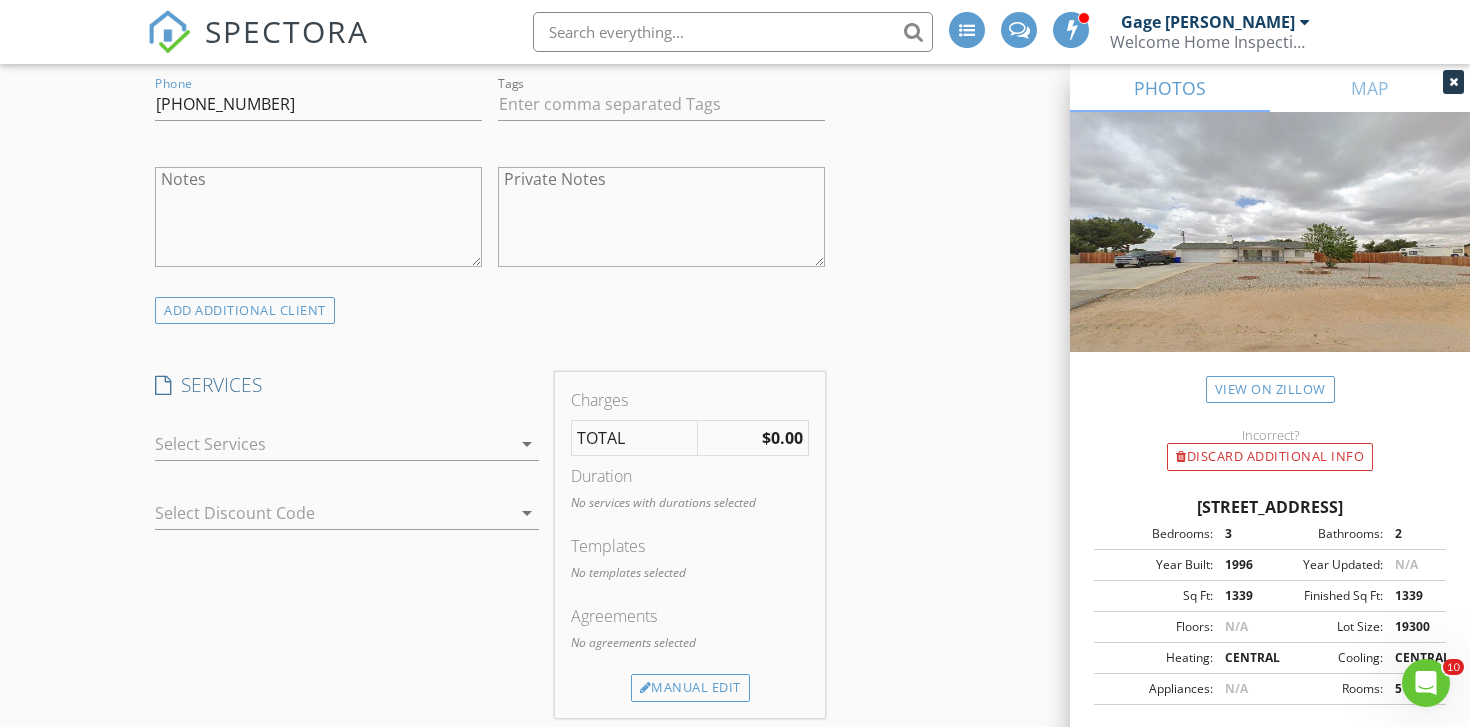 click at bounding box center (333, 444) 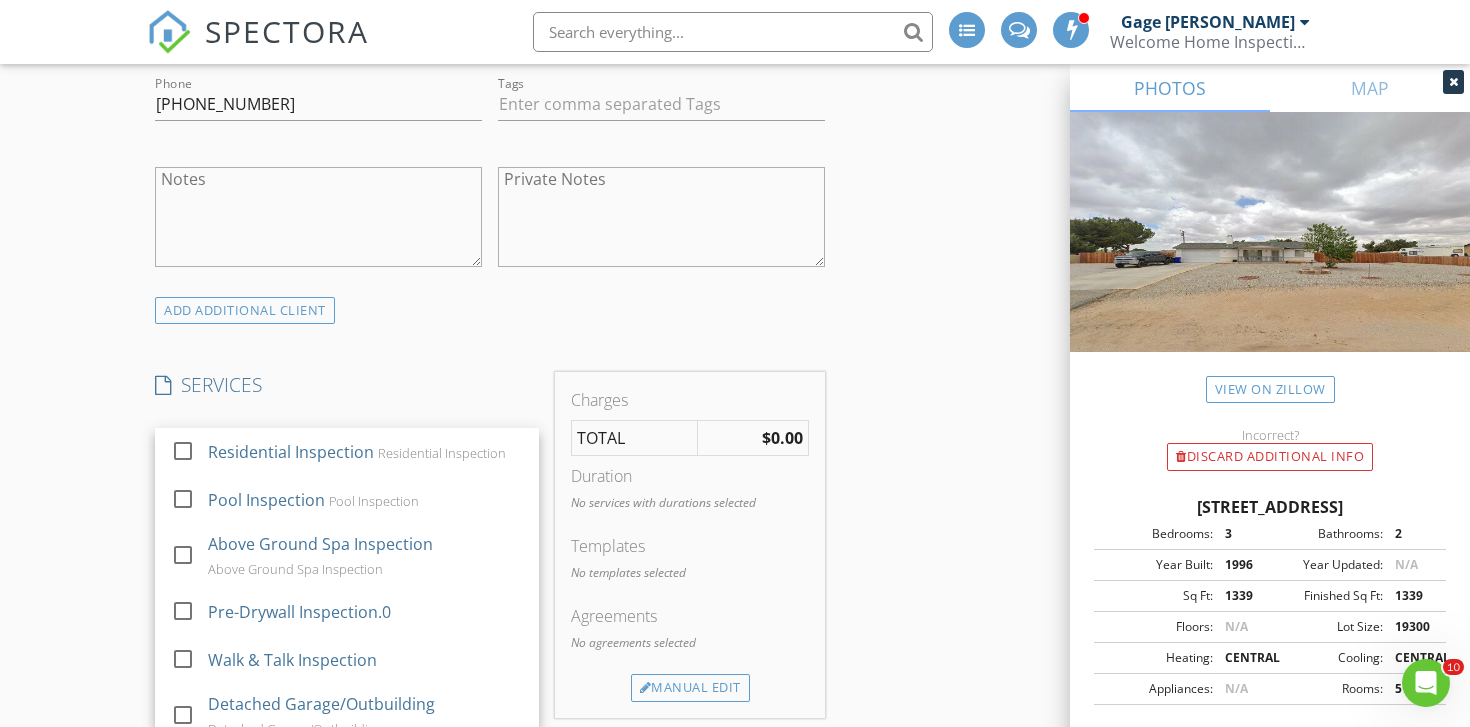 click on "Residential Inspection" at bounding box center (291, 452) 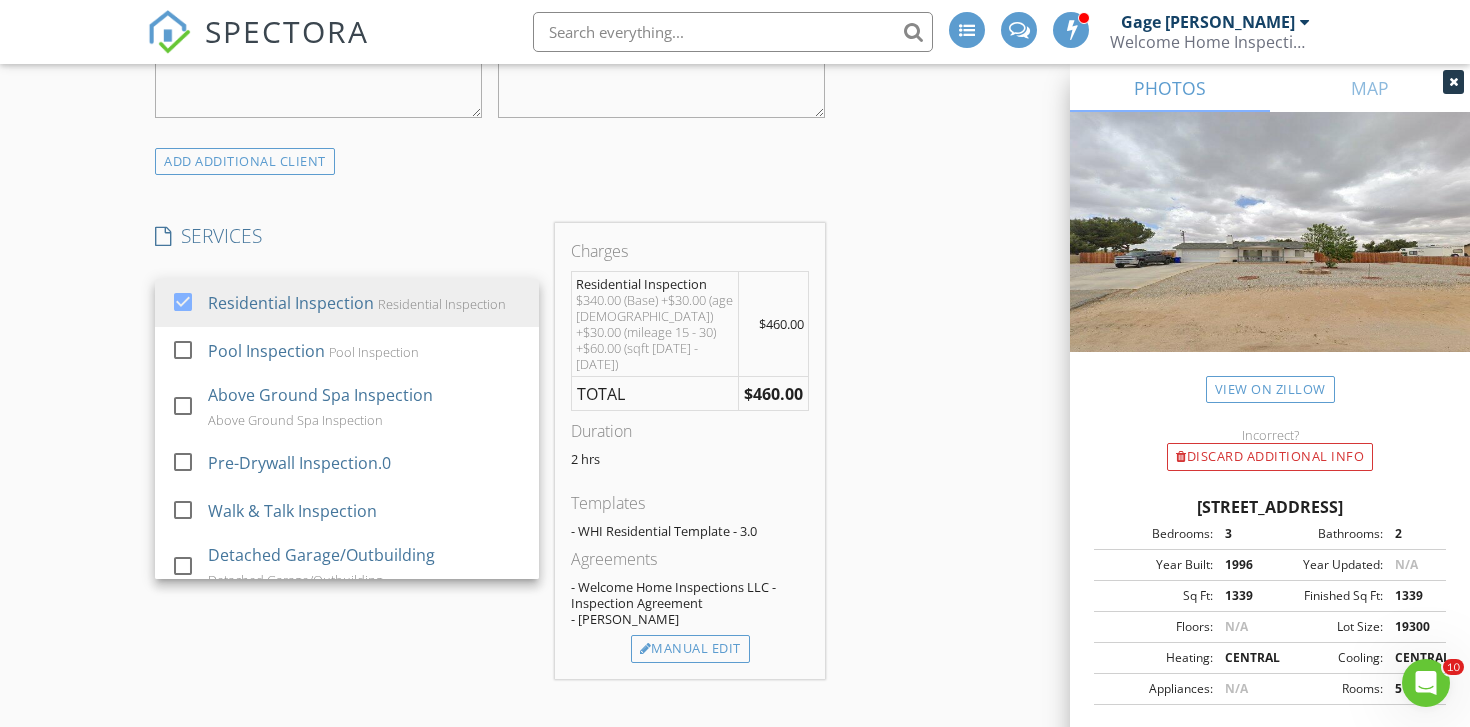 scroll, scrollTop: 1436, scrollLeft: 0, axis: vertical 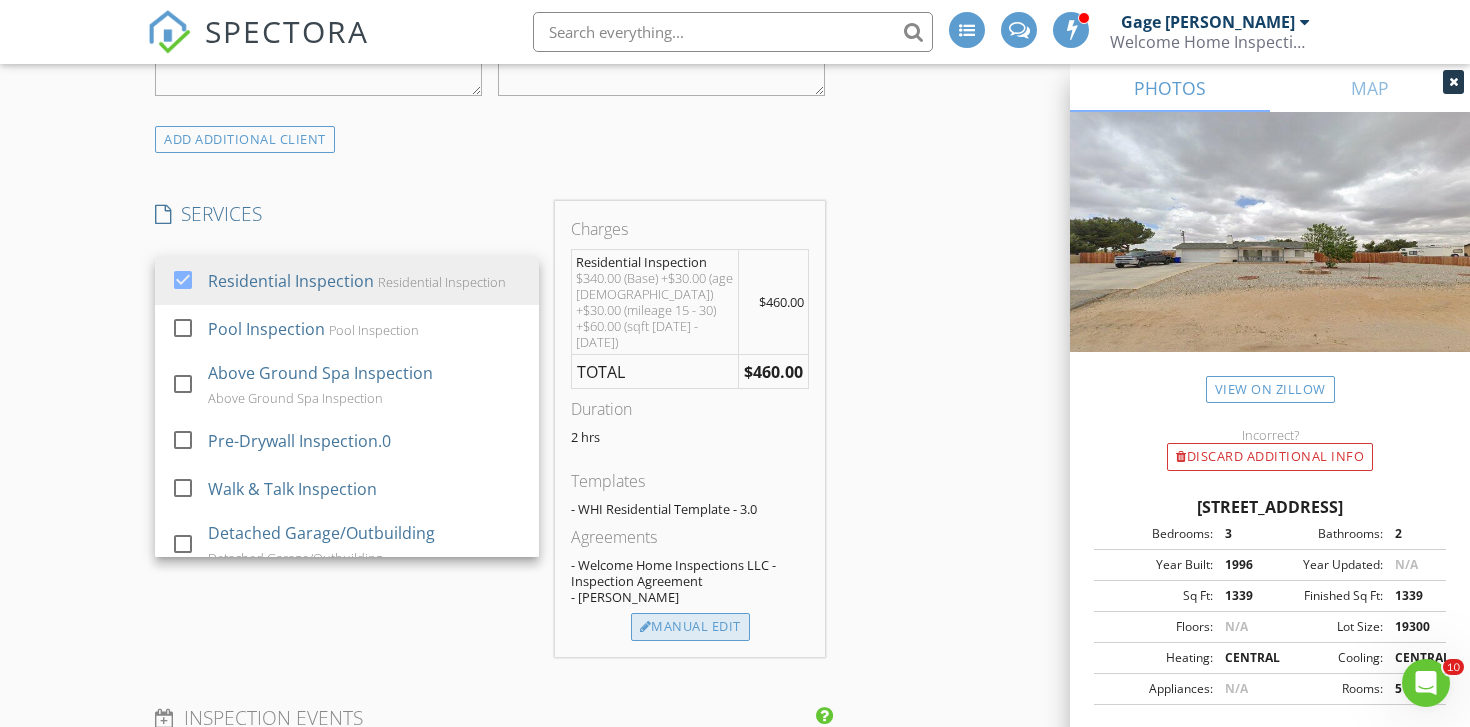 click on "Manual Edit" at bounding box center (690, 627) 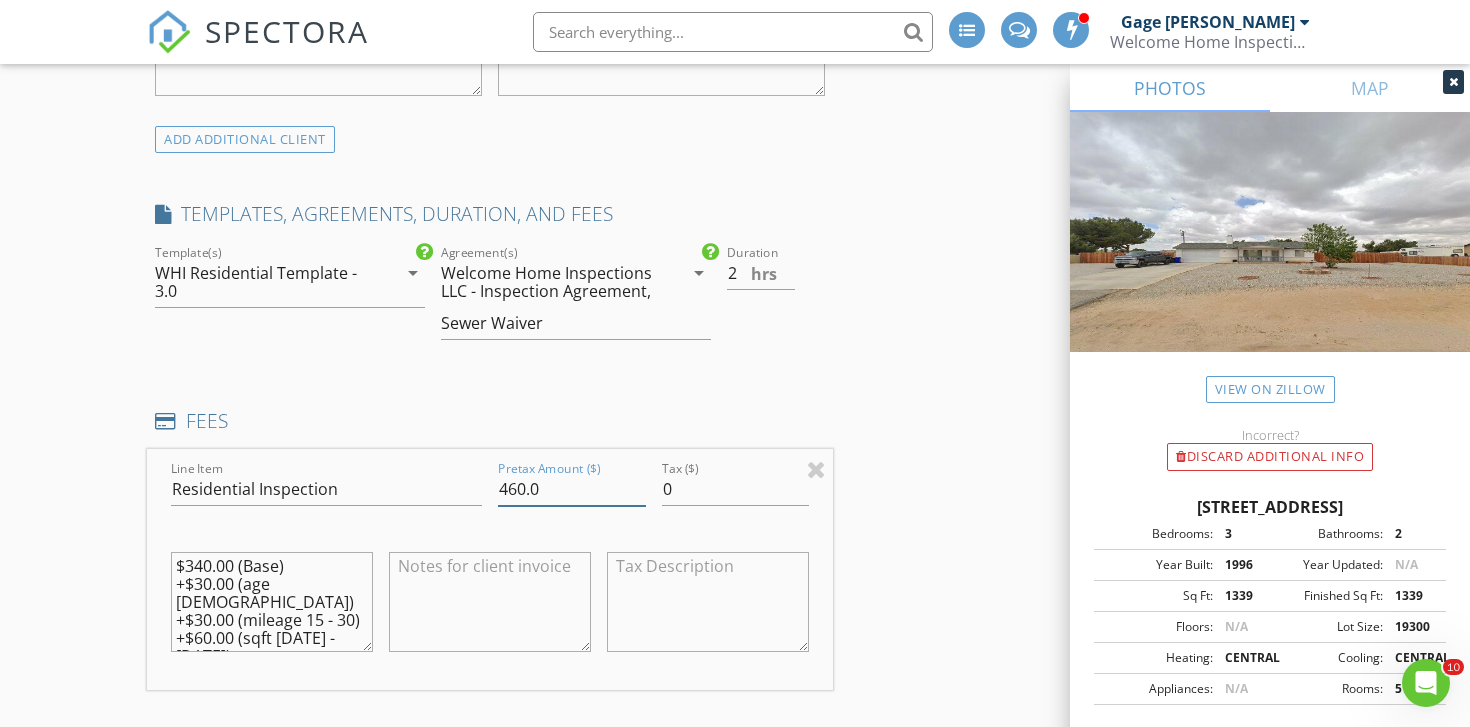 drag, startPoint x: 524, startPoint y: 474, endPoint x: 505, endPoint y: 474, distance: 19 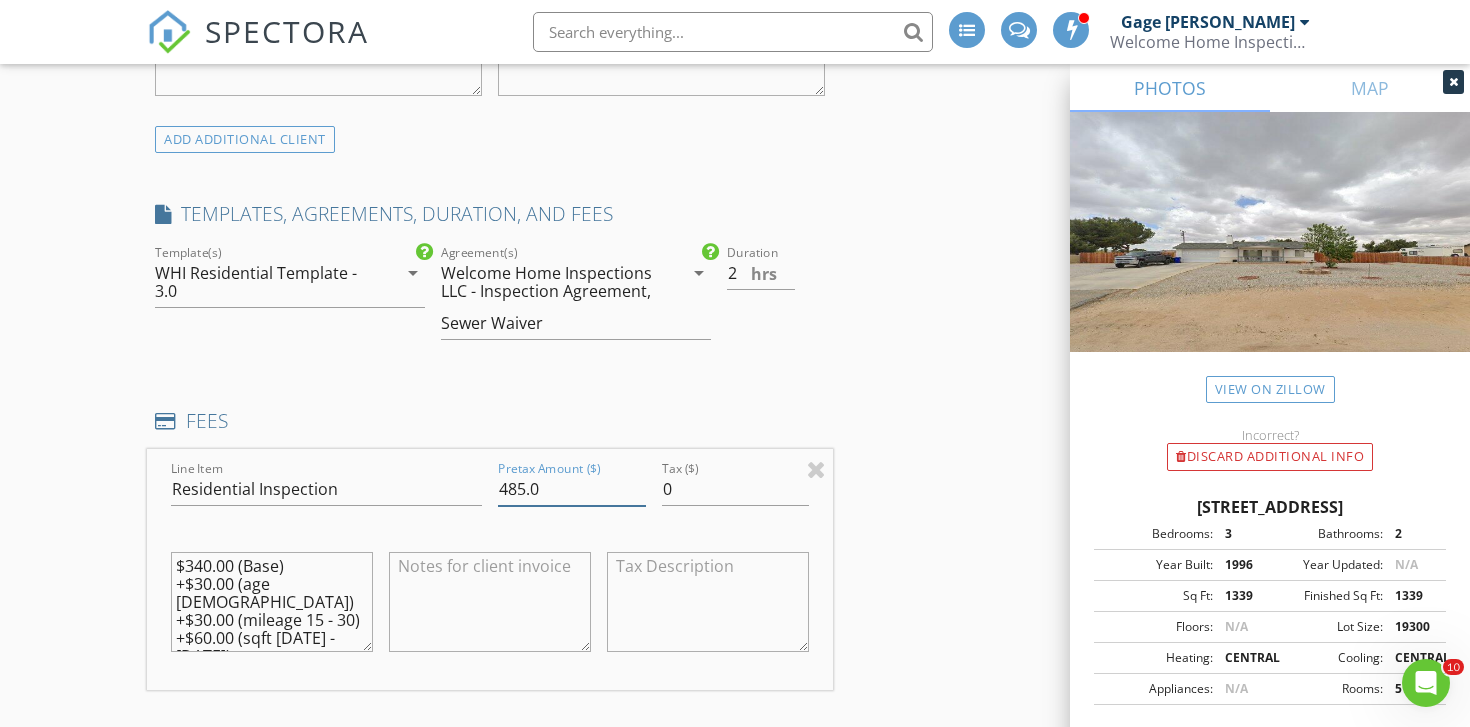 type on "485.0" 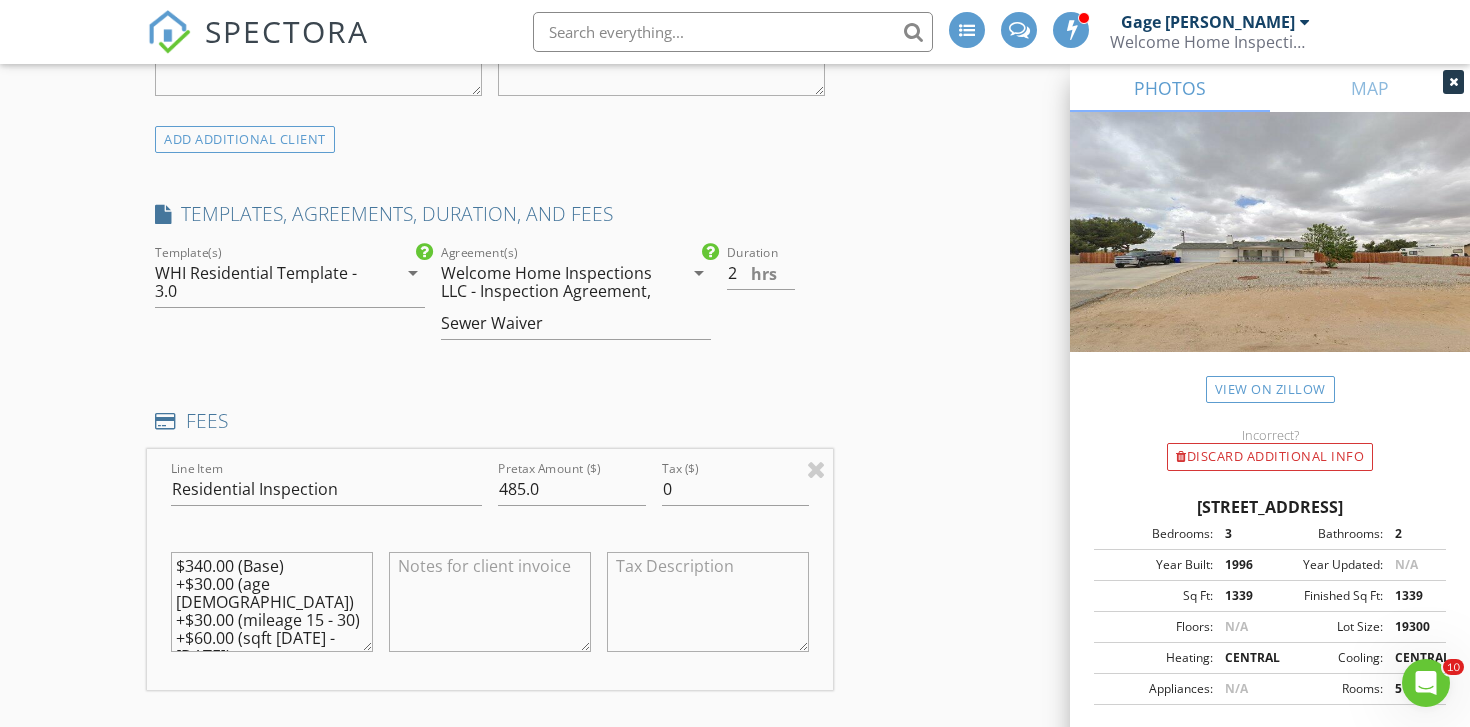 click on "FEES" at bounding box center (490, 421) 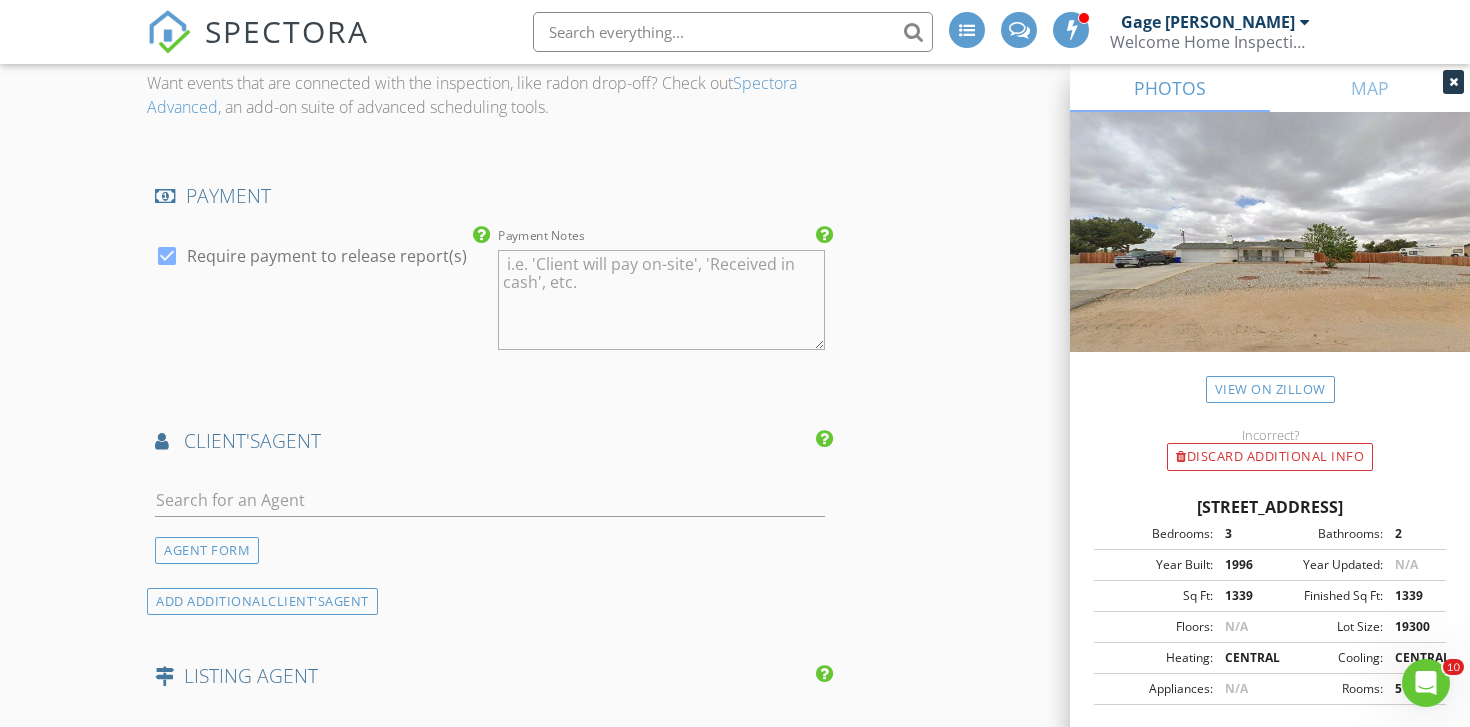 scroll, scrollTop: 2361, scrollLeft: 0, axis: vertical 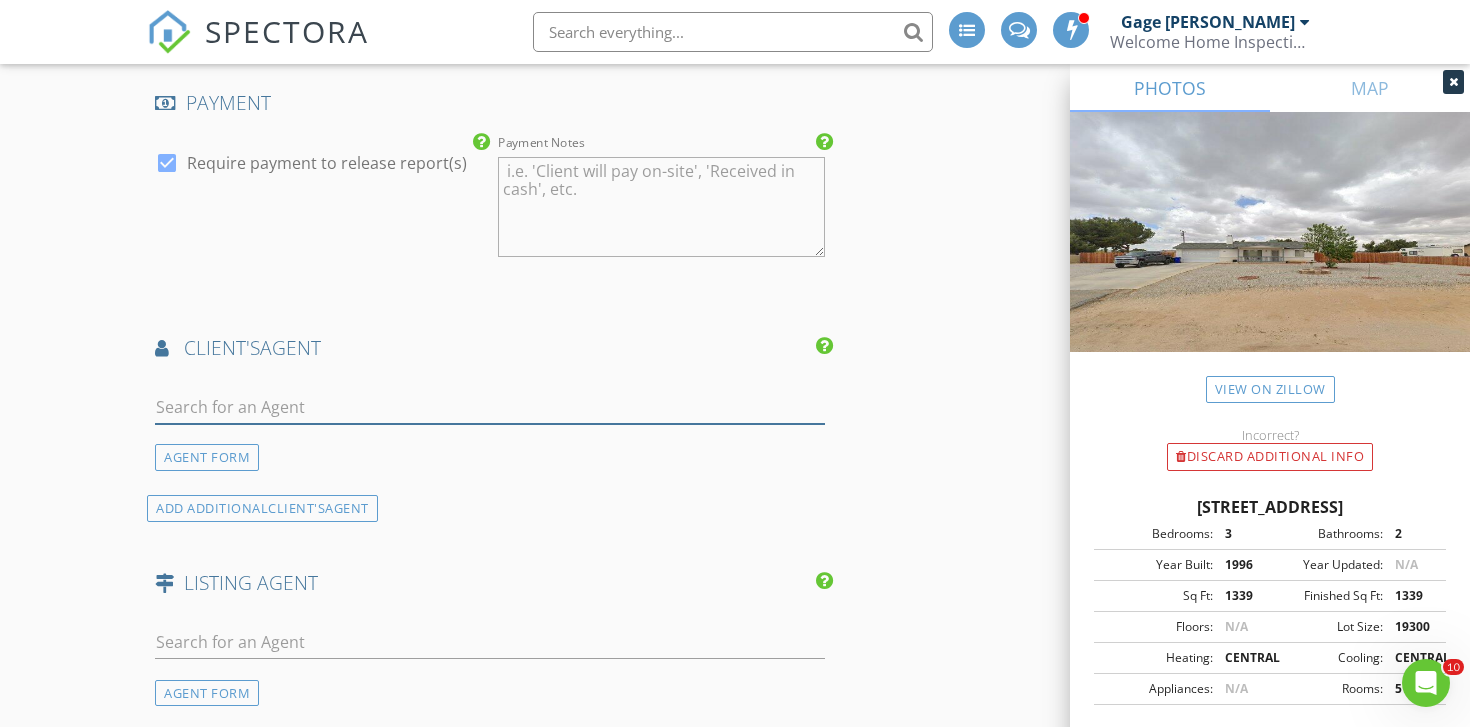 click at bounding box center [490, 407] 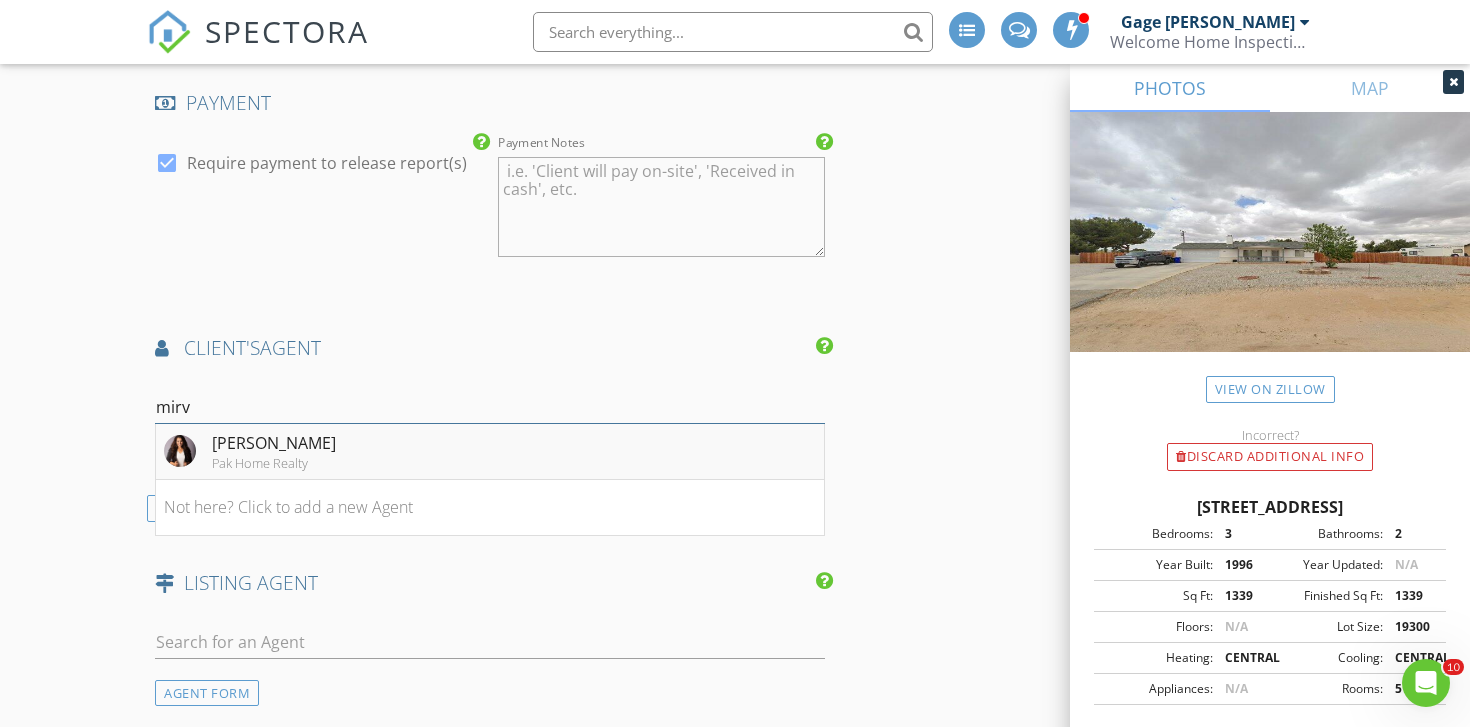 type on "mirv" 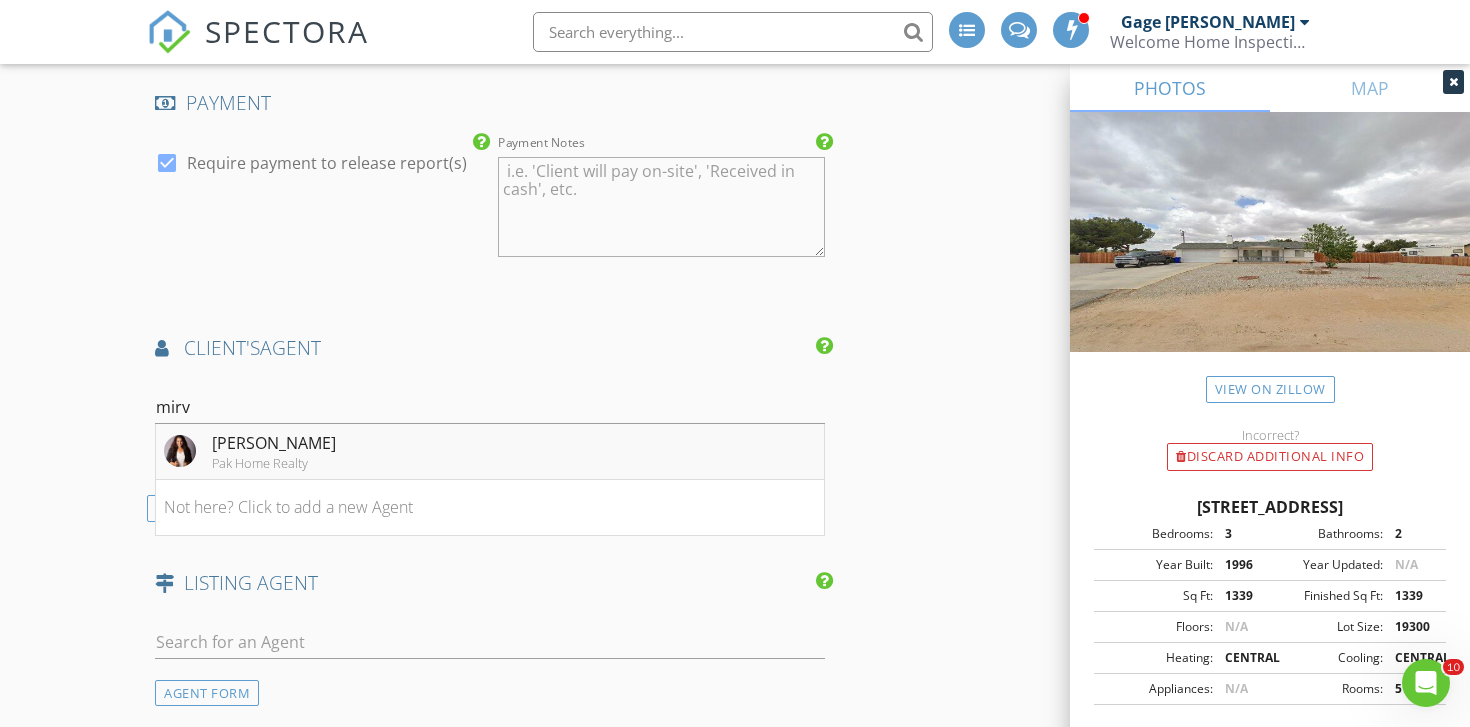 click on "Mirvat Khoury
Pak Home Realty" at bounding box center [490, 452] 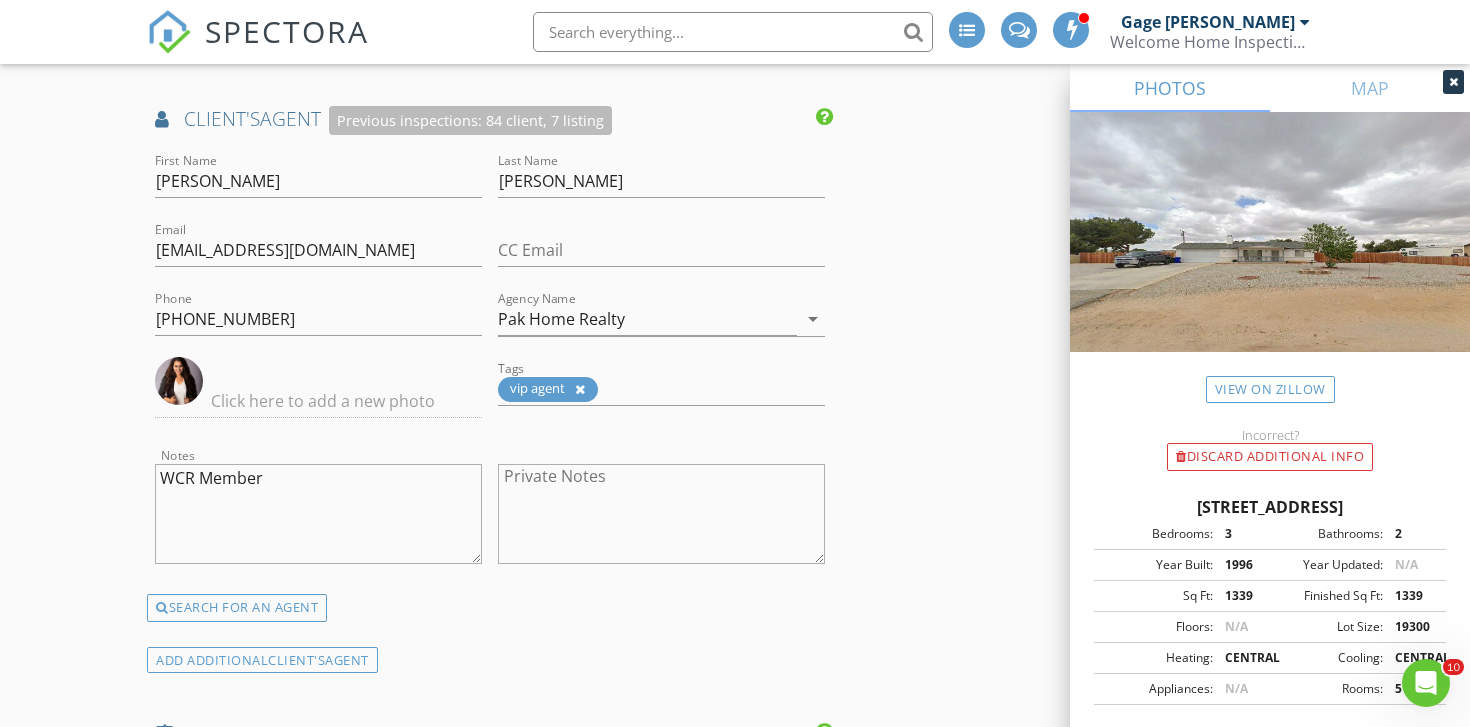 scroll, scrollTop: 2740, scrollLeft: 0, axis: vertical 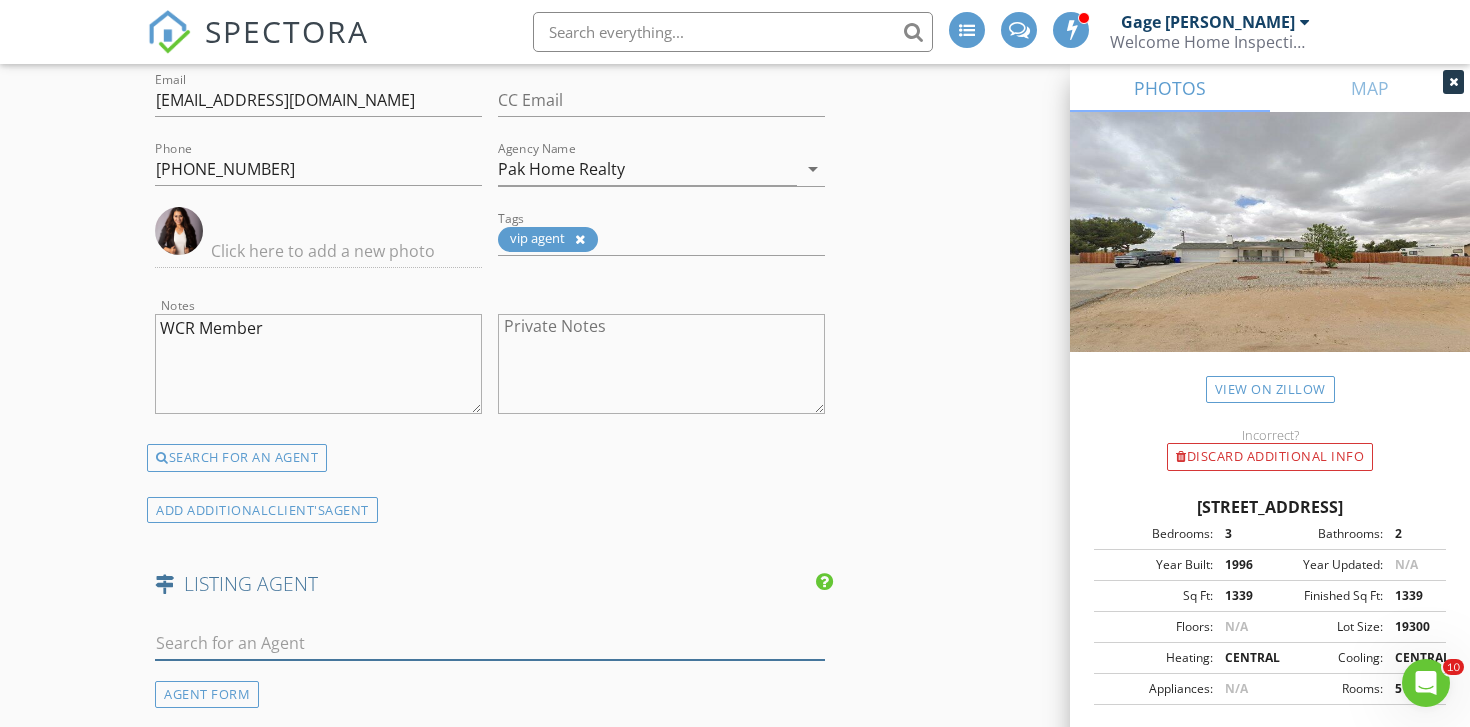 click at bounding box center [490, 643] 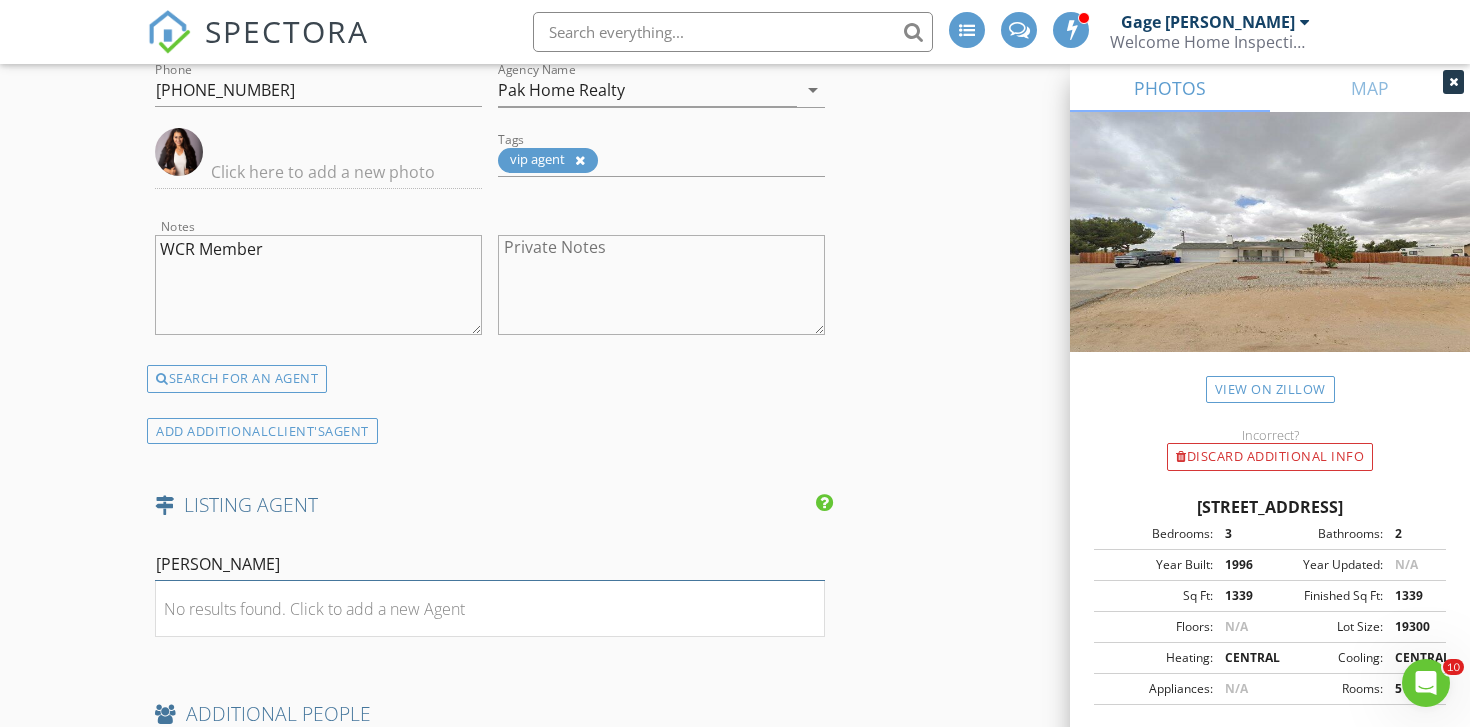 scroll, scrollTop: 2850, scrollLeft: 0, axis: vertical 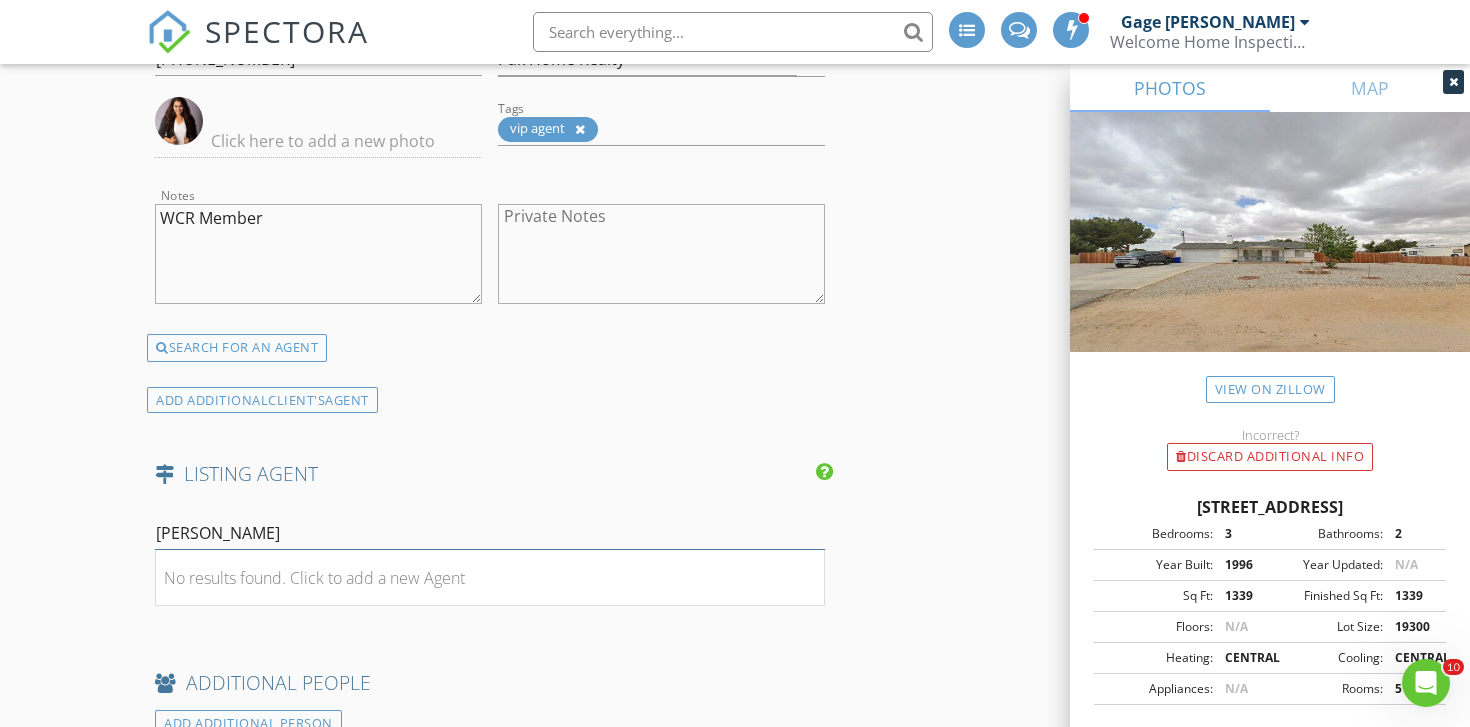 type on "[PERSON_NAME]" 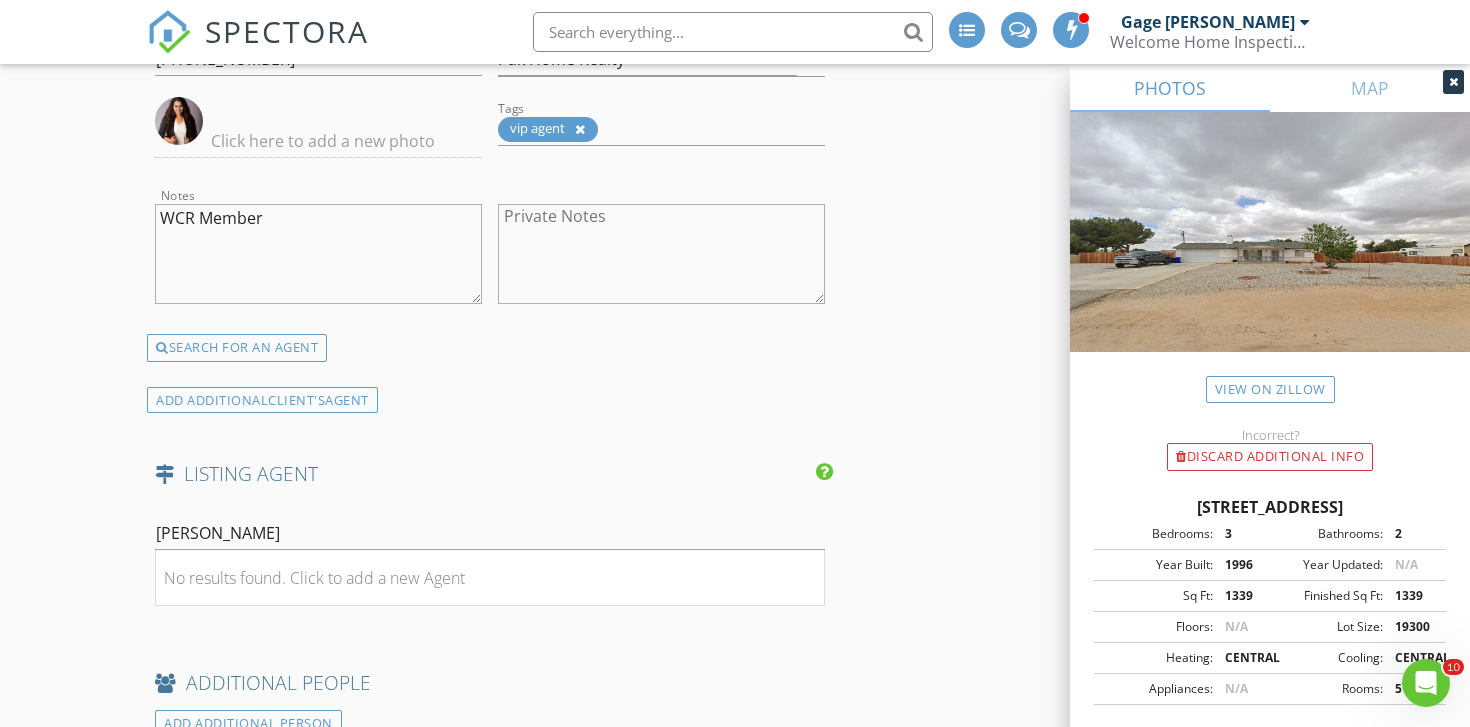 click on "INSPECTOR(S)
check_box   Gage Gorka   PRIMARY   Gage Gorka arrow_drop_down   check_box_outline_blank Gage Gorka specifically requested
Date/Time
07/12/2025 9:00 AM
Location
Address Search       Address 14160 Ivanpah Rd   Unit   City Apple Valley   State CA   Zip 92307   County San Bernardino     Square Feet 1339   Year Built 1996   Foundation arrow_drop_down     Gage Gorka     15.8 miles     (28 minutes)
client
check_box Enable Client CC email for this inspection   Client Search     check_box_outline_blank Client is a Company/Organization     First Name Dominic   Last Name Stewart   Email dominicstewart24@gmail.com   CC Email   Phone 760-508-9661         Tags         Notes   Private Notes
ADD ADDITIONAL client
SERVICES
check_box   Residential Inspection   Residential Inspection" at bounding box center (490, -482) 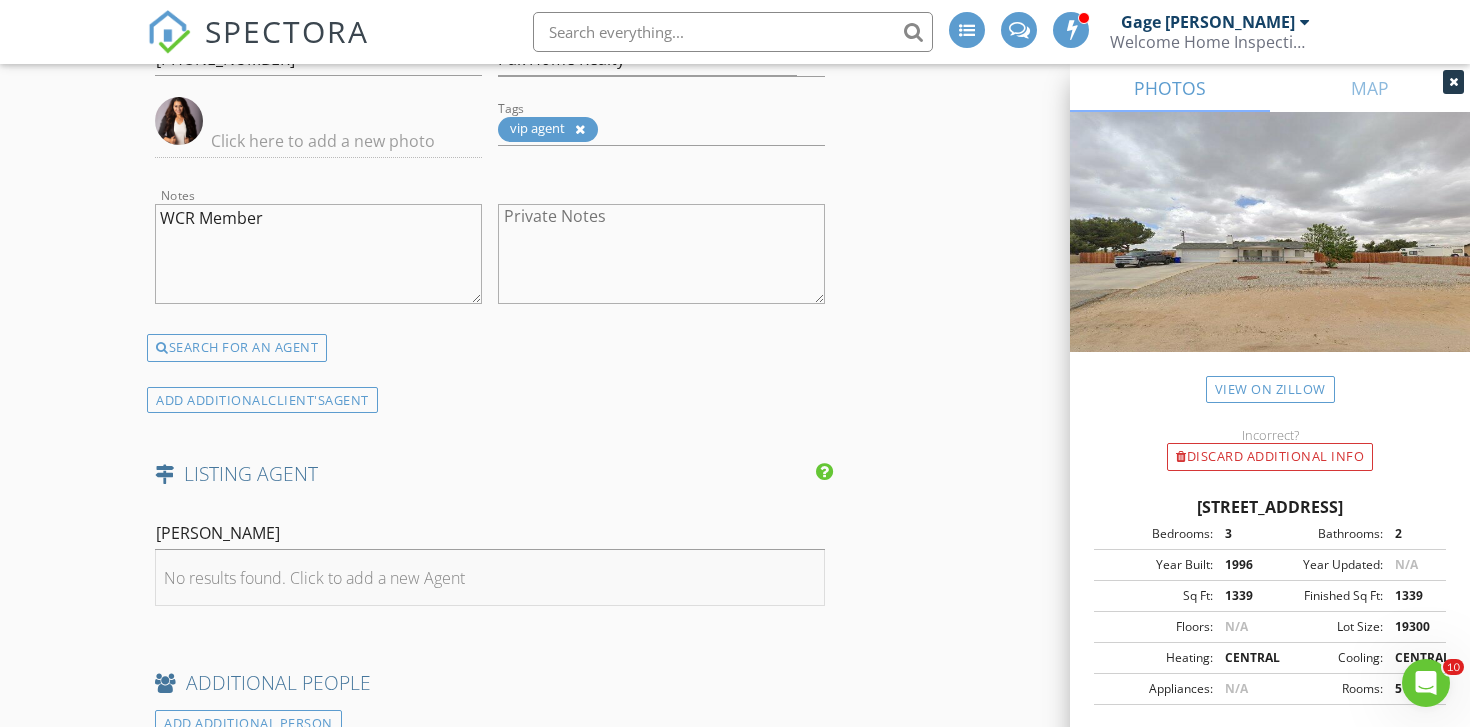 click on "No results found. Click to add a new Agent" at bounding box center (314, 578) 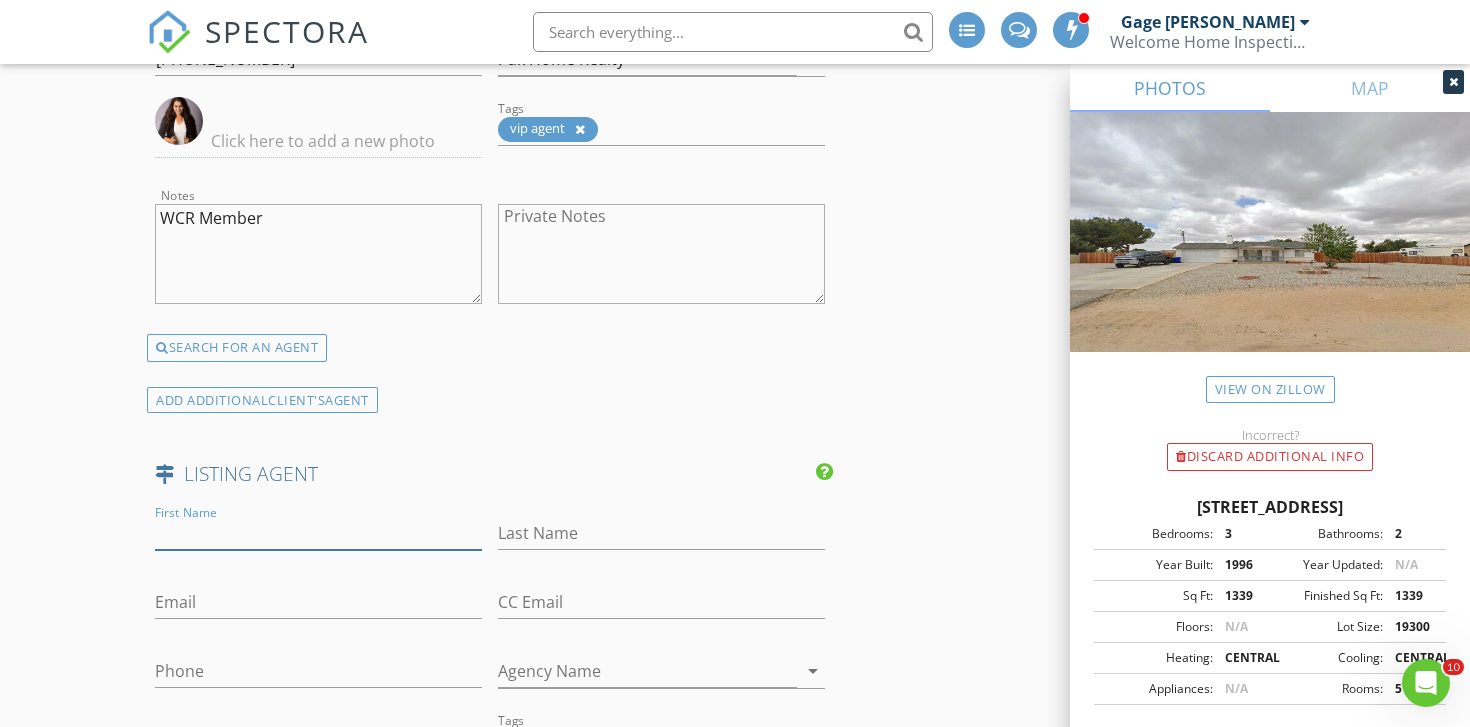 click on "First Name" at bounding box center [318, 533] 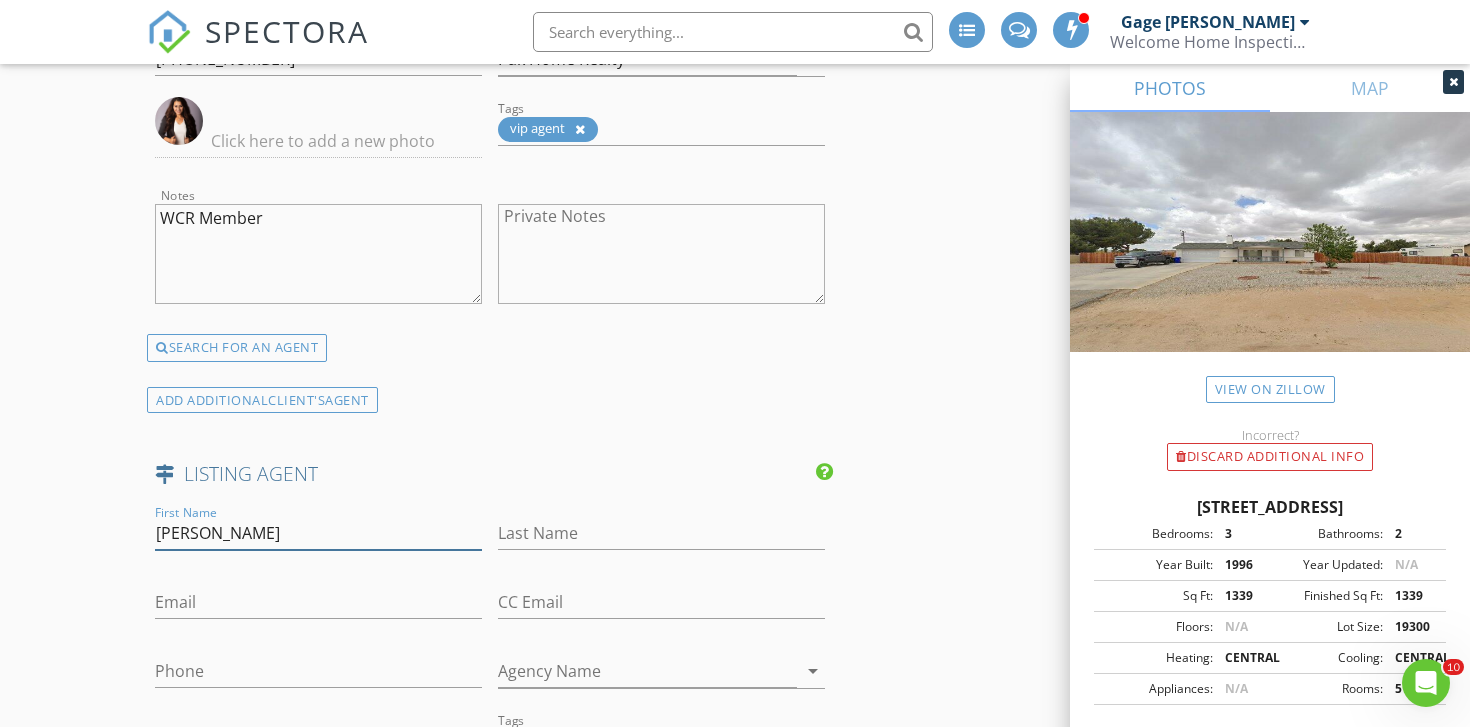 click on "[PERSON_NAME]" at bounding box center [318, 533] 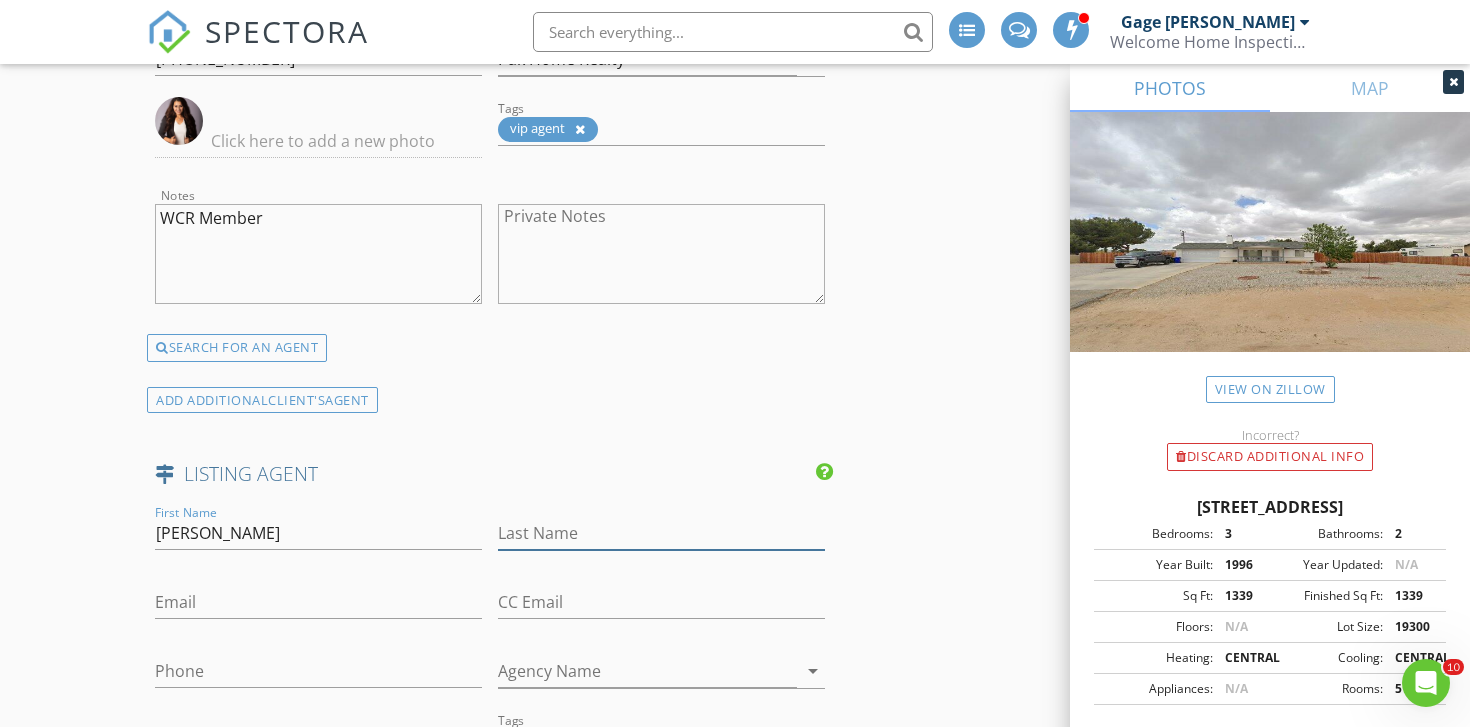 click on "Last Name" at bounding box center [661, 533] 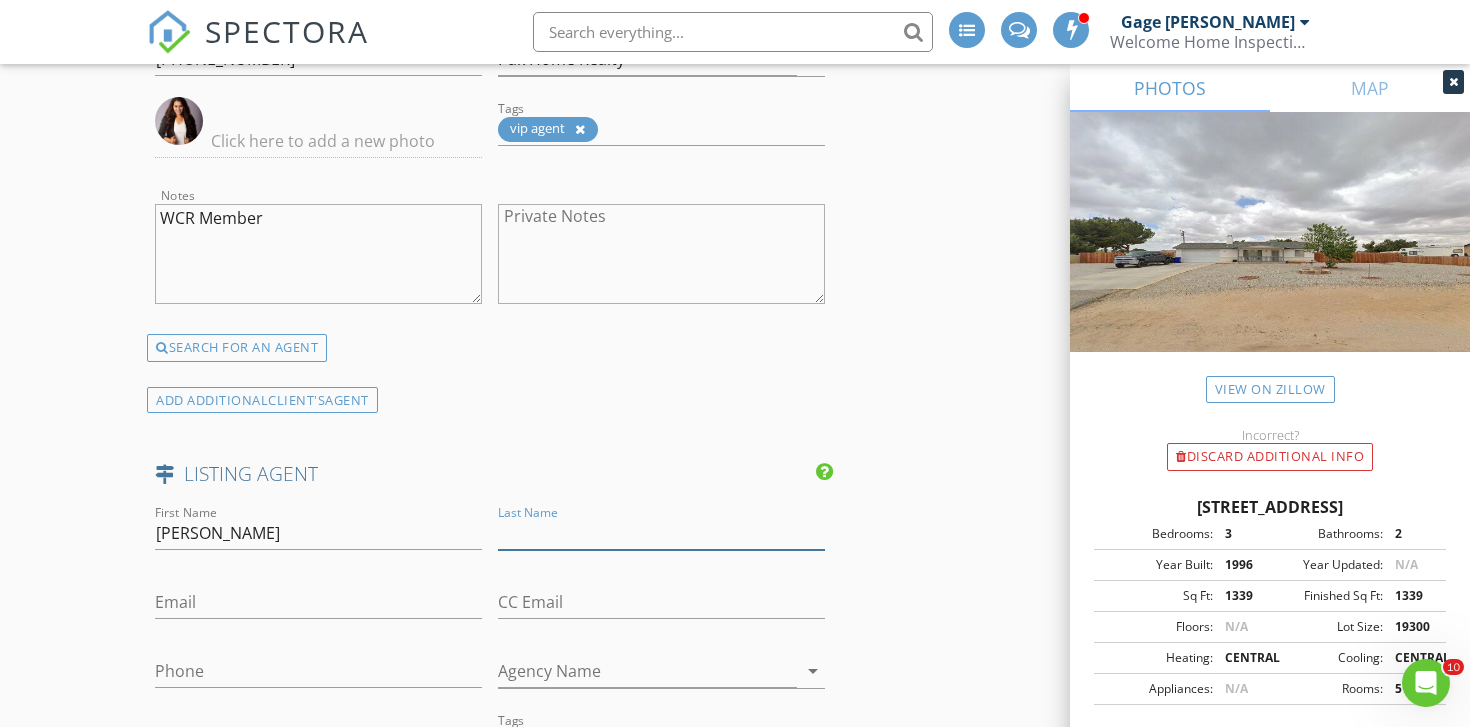 paste on "Abbott" 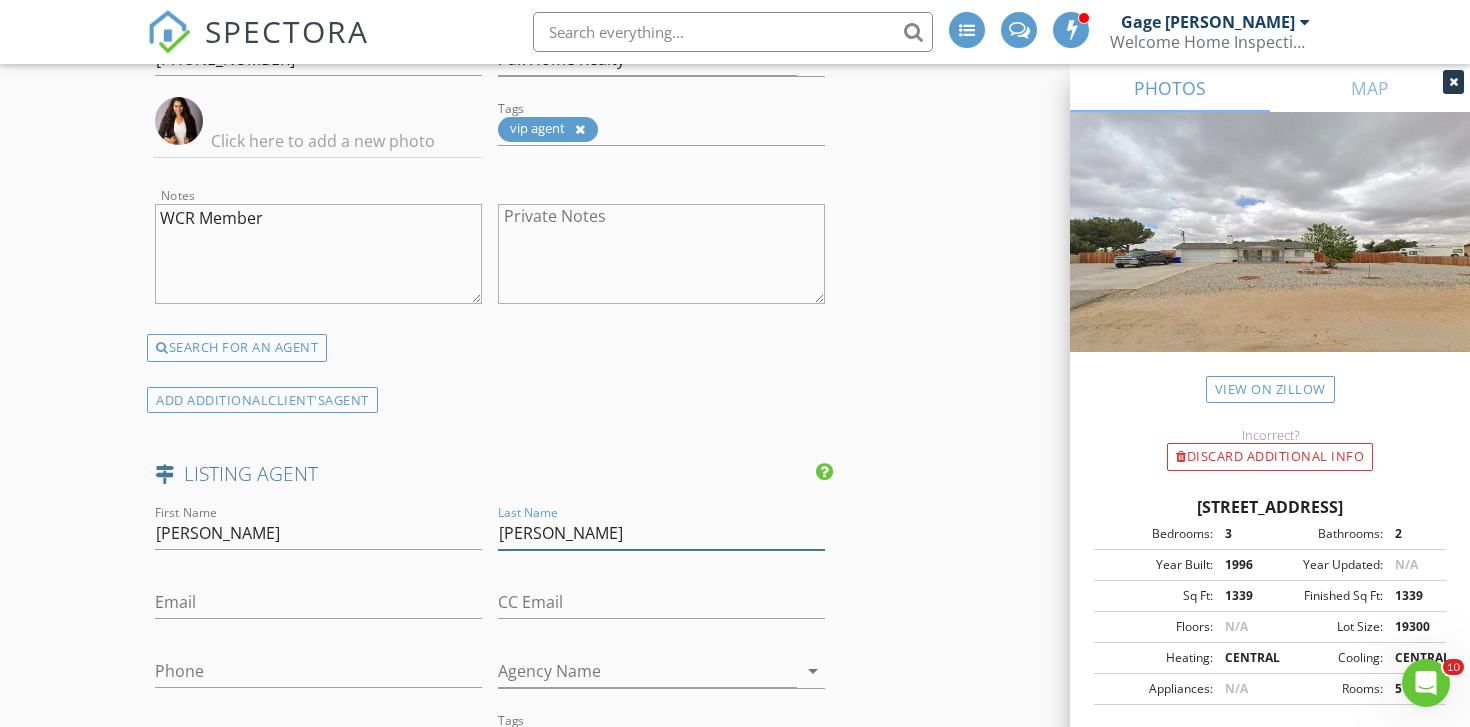 type on "Abbott" 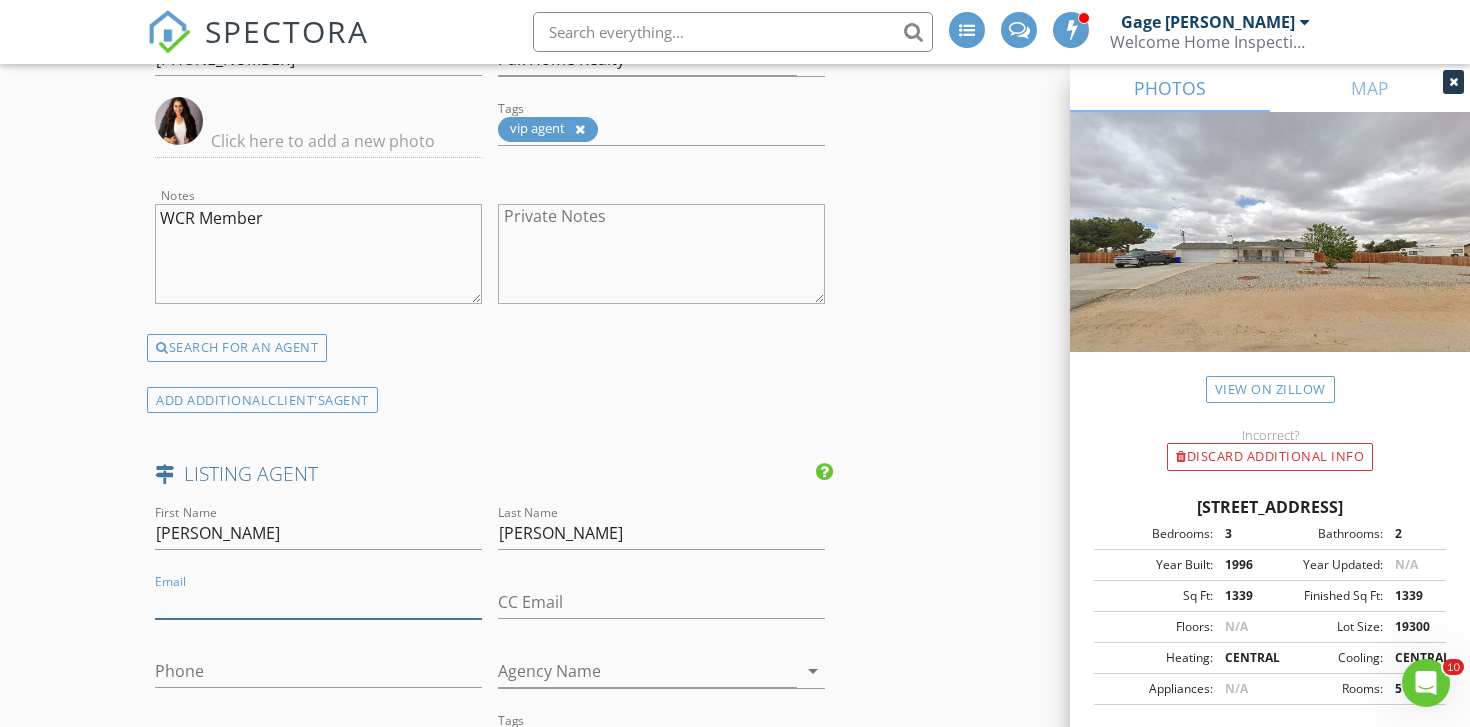 click on "Email" at bounding box center (318, 602) 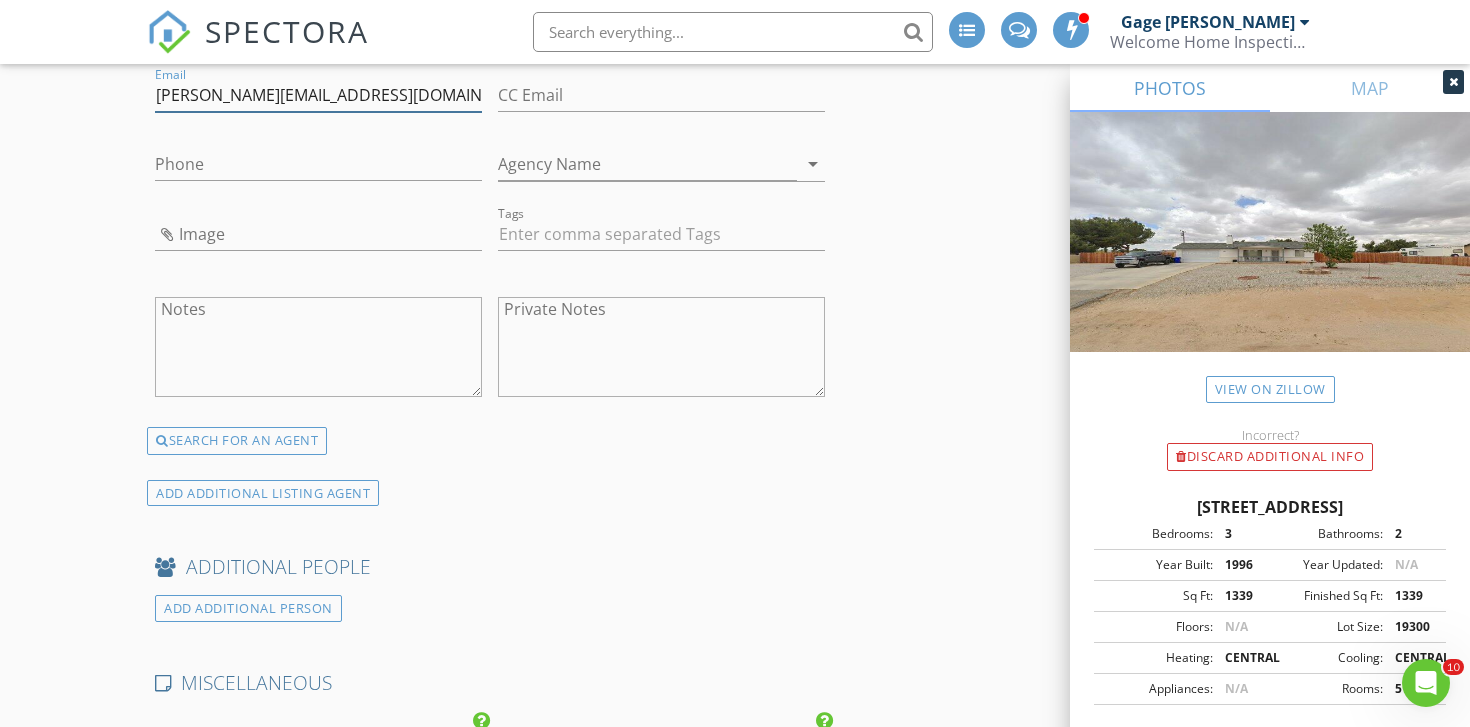 scroll, scrollTop: 3450, scrollLeft: 0, axis: vertical 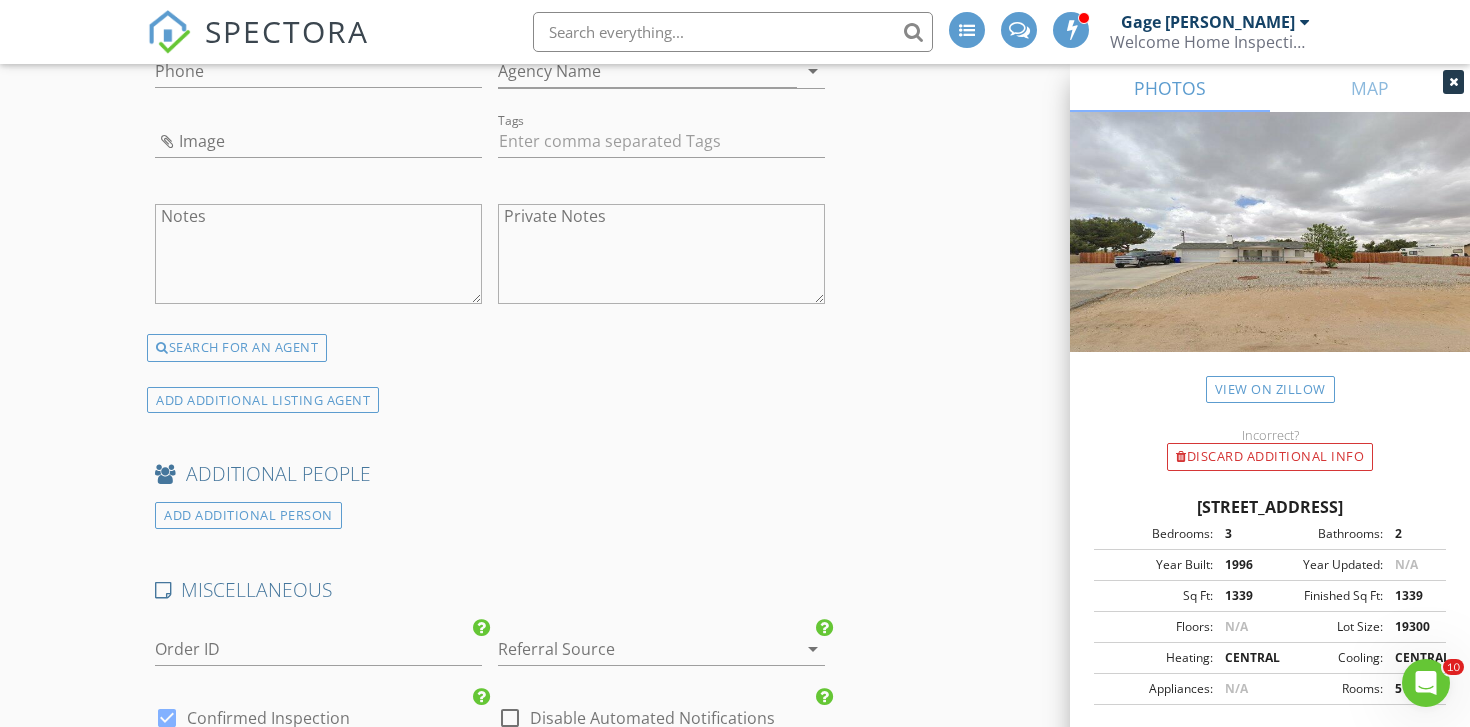 type on "[PERSON_NAME][EMAIL_ADDRESS][DOMAIN_NAME]" 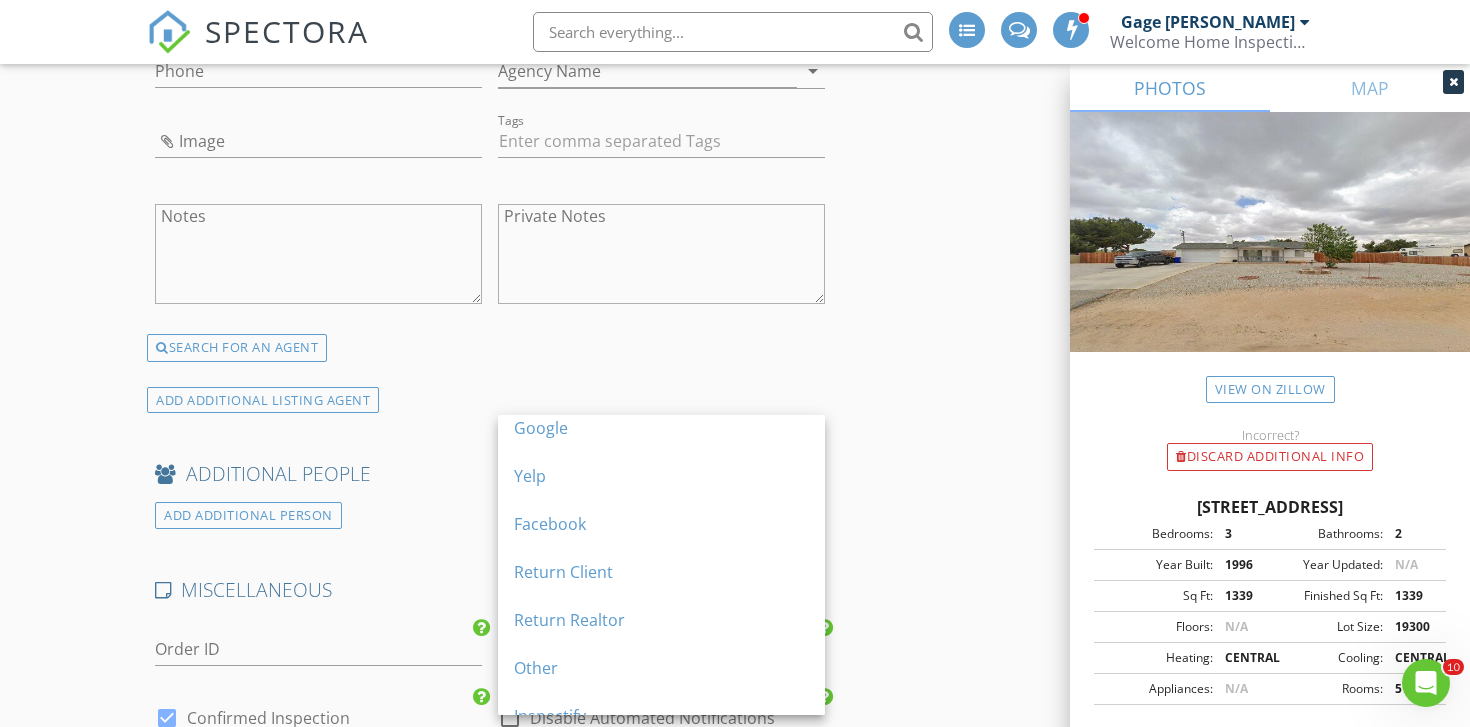 scroll, scrollTop: 76, scrollLeft: 0, axis: vertical 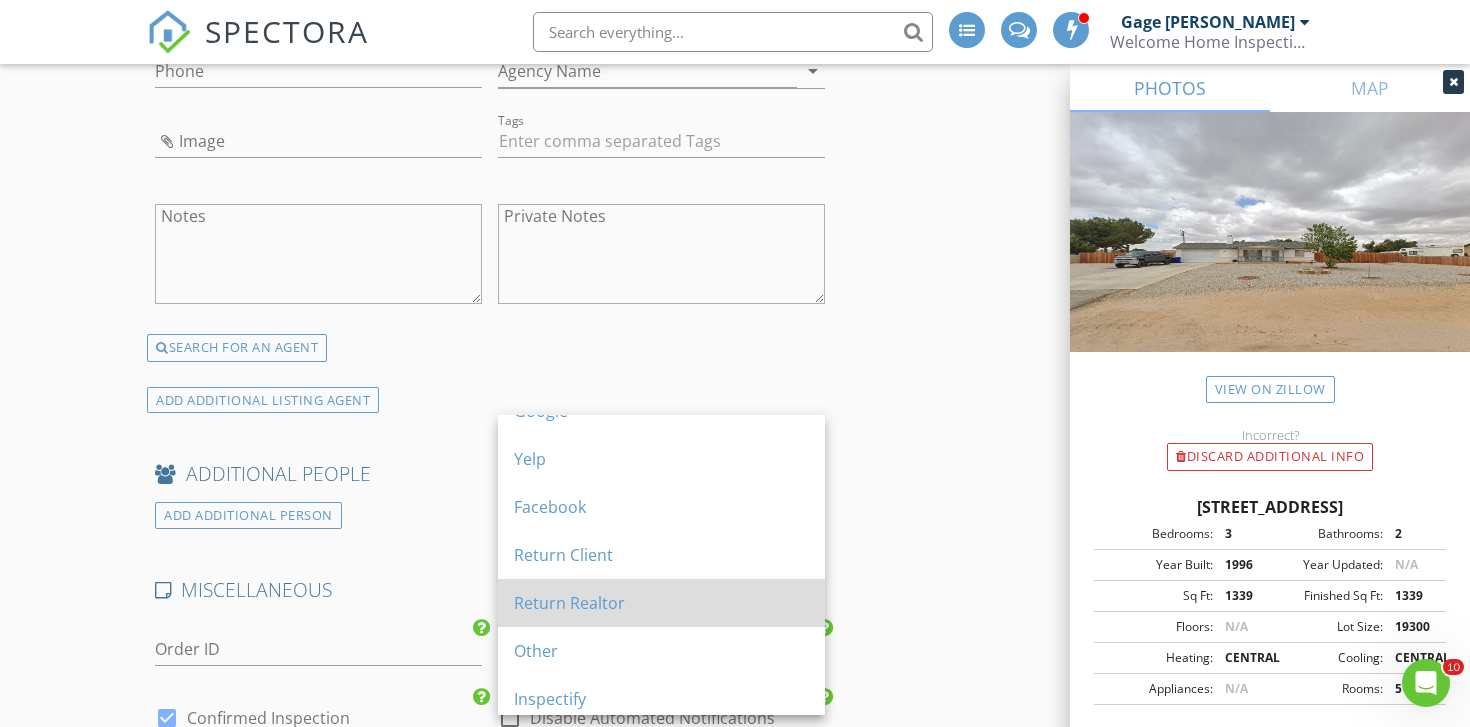 click on "Return Realtor" at bounding box center (661, 603) 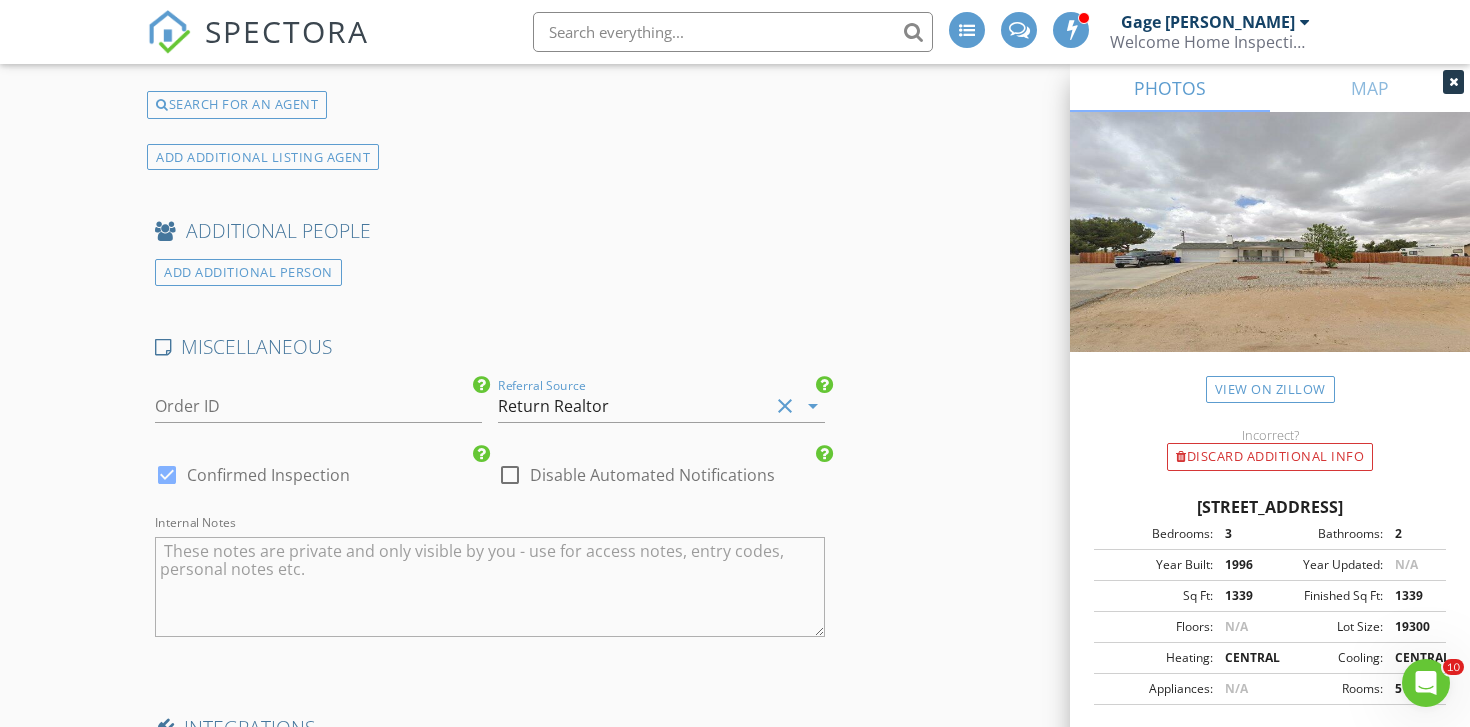scroll, scrollTop: 3891, scrollLeft: 0, axis: vertical 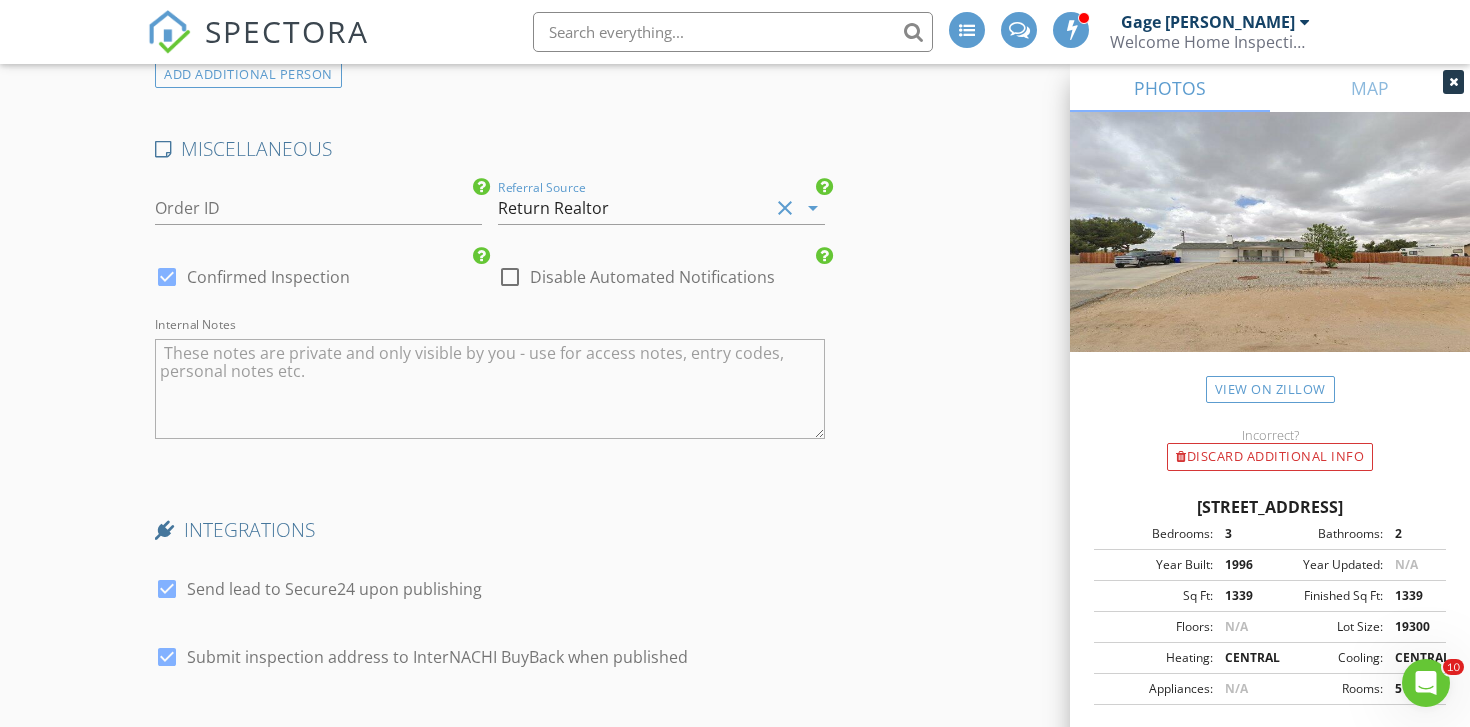 click on "Internal Notes" at bounding box center (490, 389) 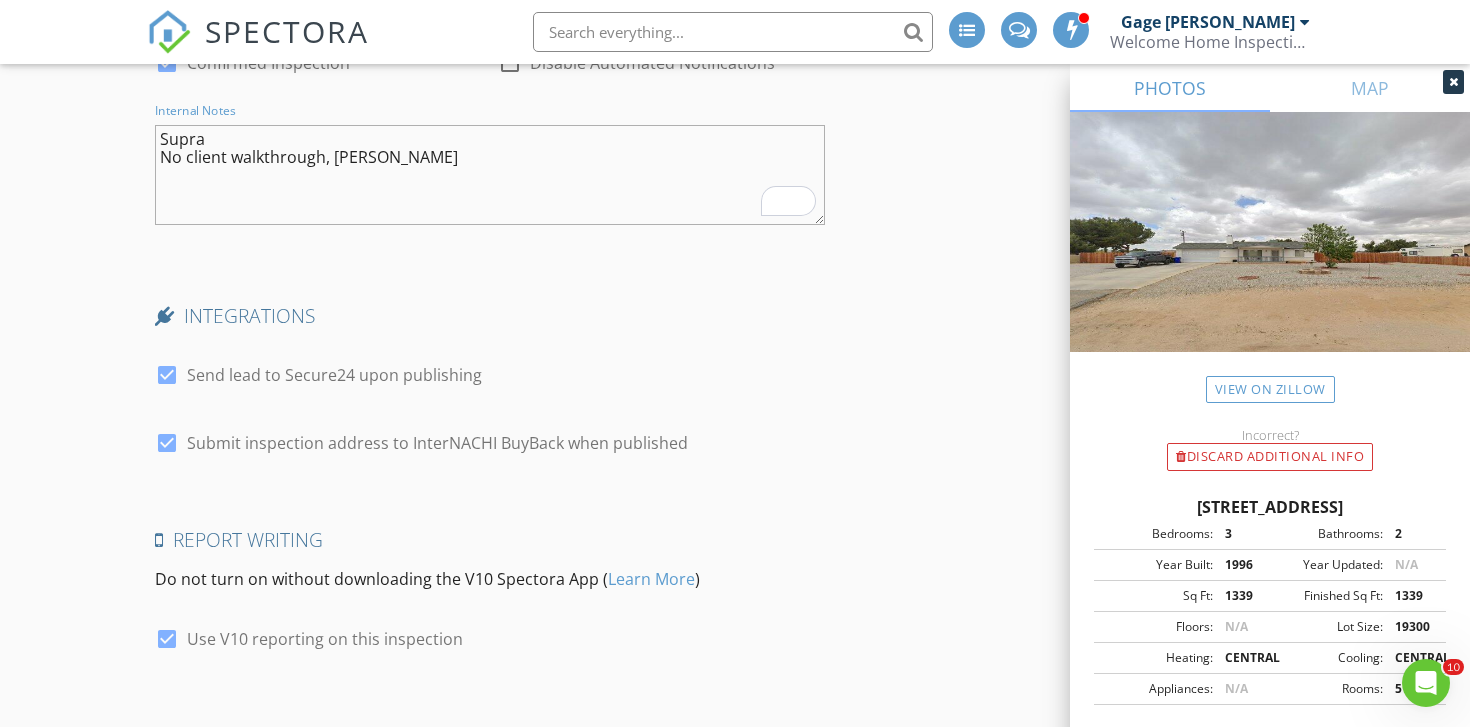 scroll, scrollTop: 4314, scrollLeft: 0, axis: vertical 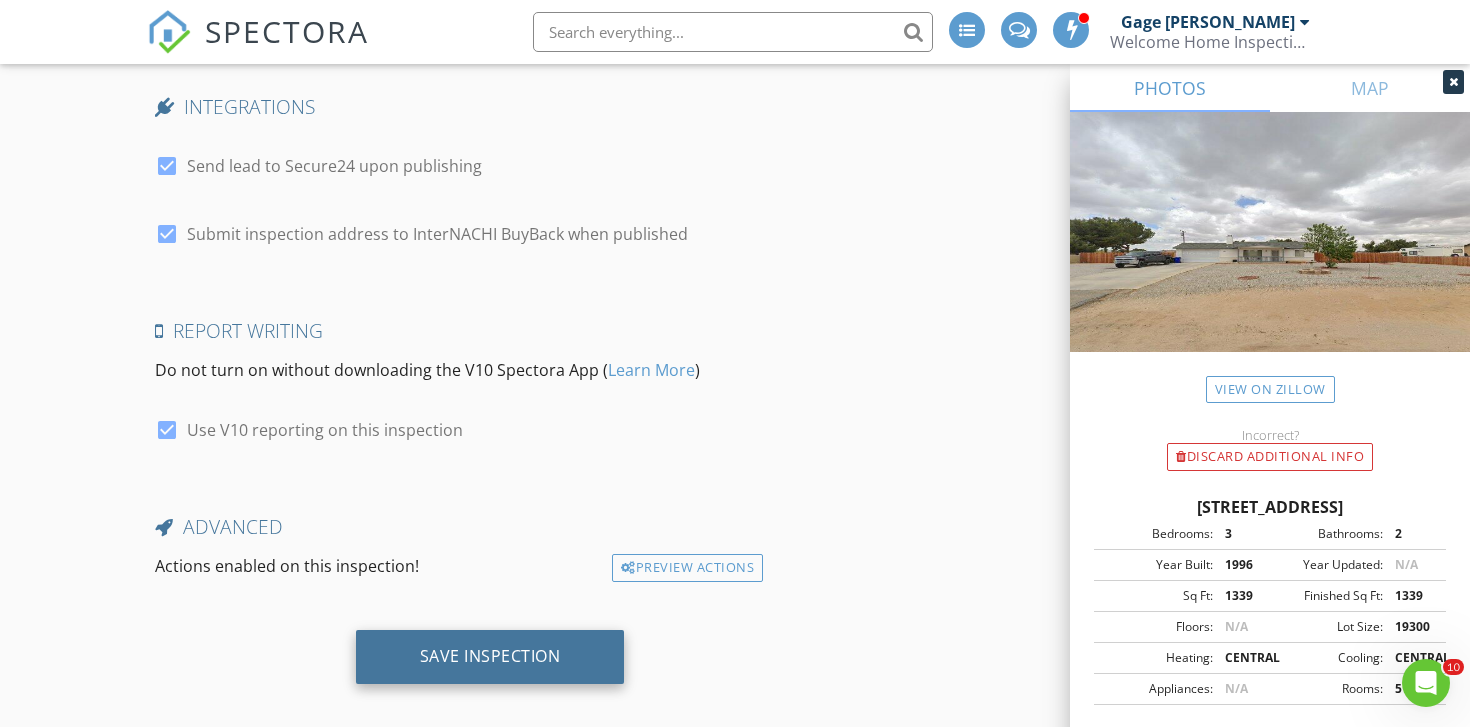type on "Supra
No client walkthrough, [PERSON_NAME]" 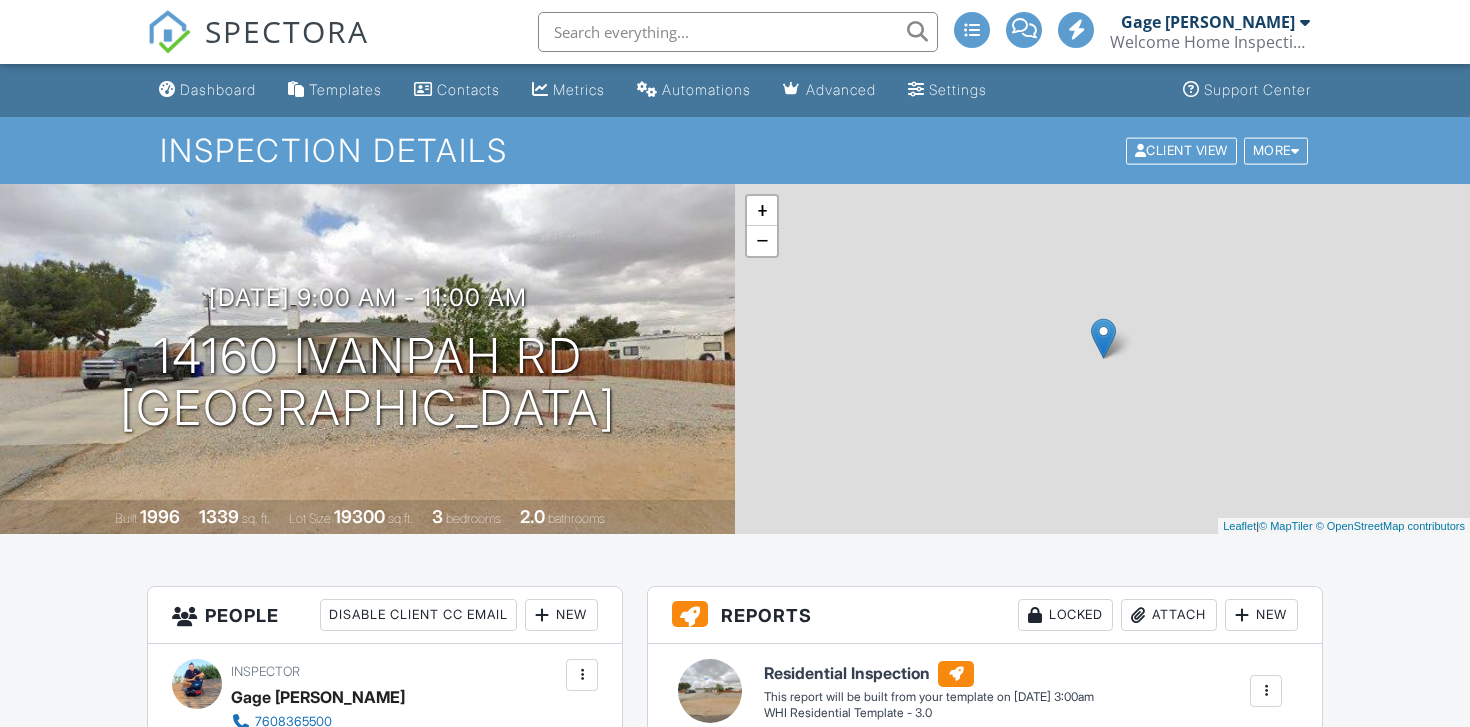 scroll, scrollTop: 0, scrollLeft: 0, axis: both 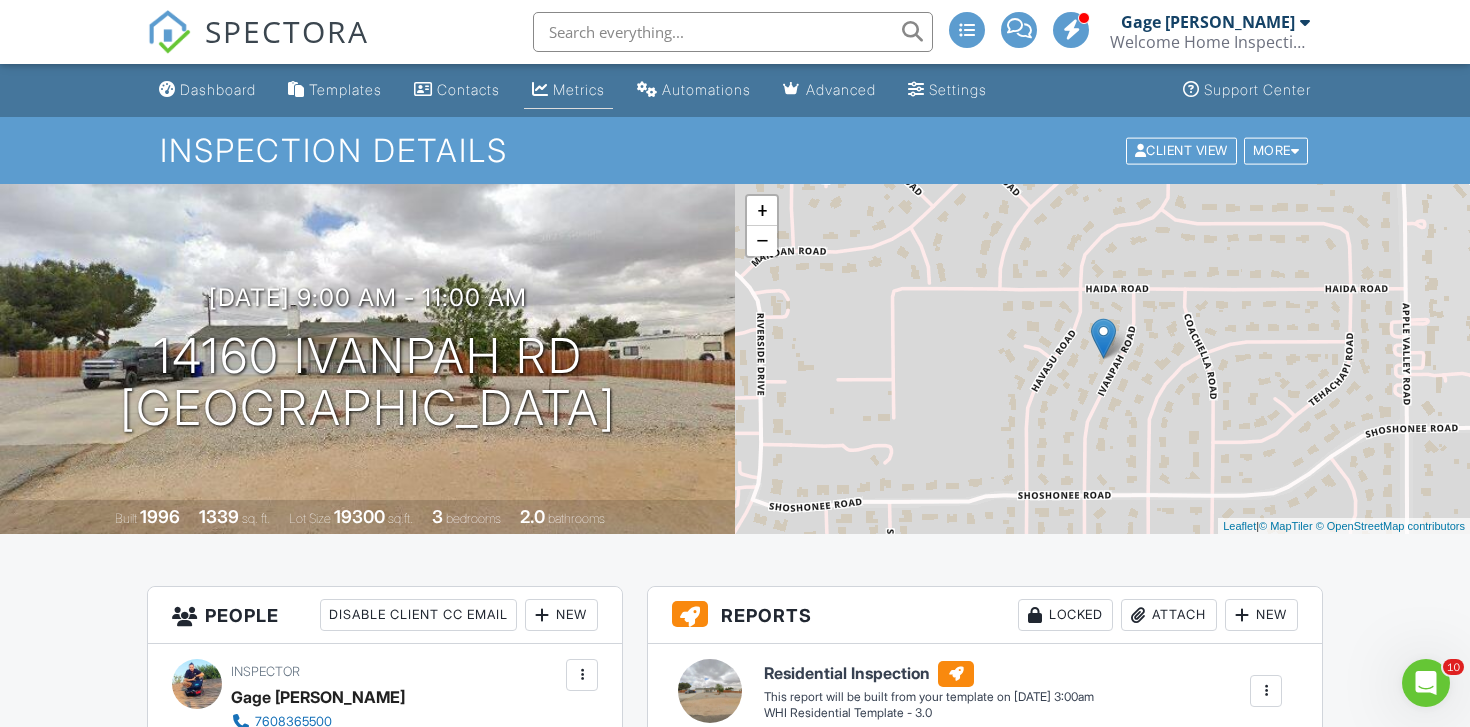 click on "Metrics" at bounding box center [568, 90] 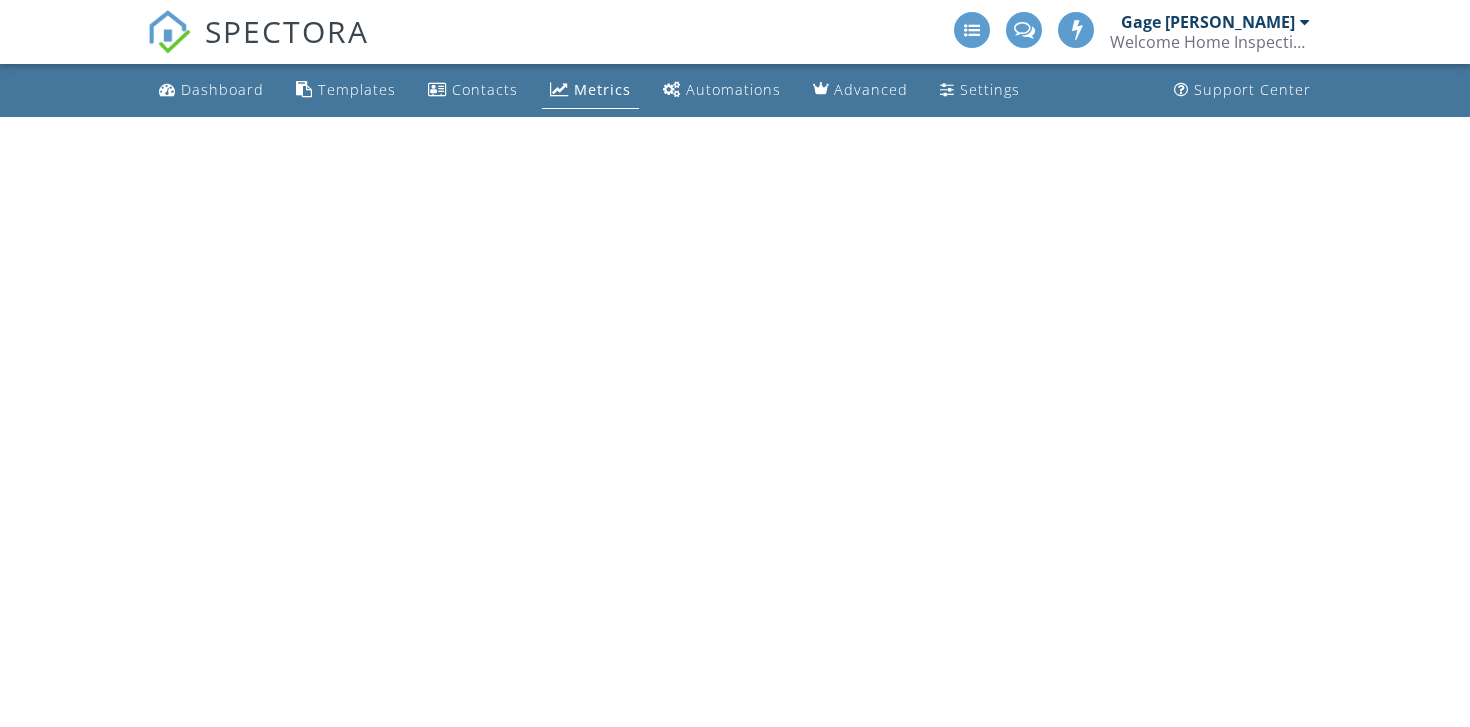 scroll, scrollTop: 0, scrollLeft: 0, axis: both 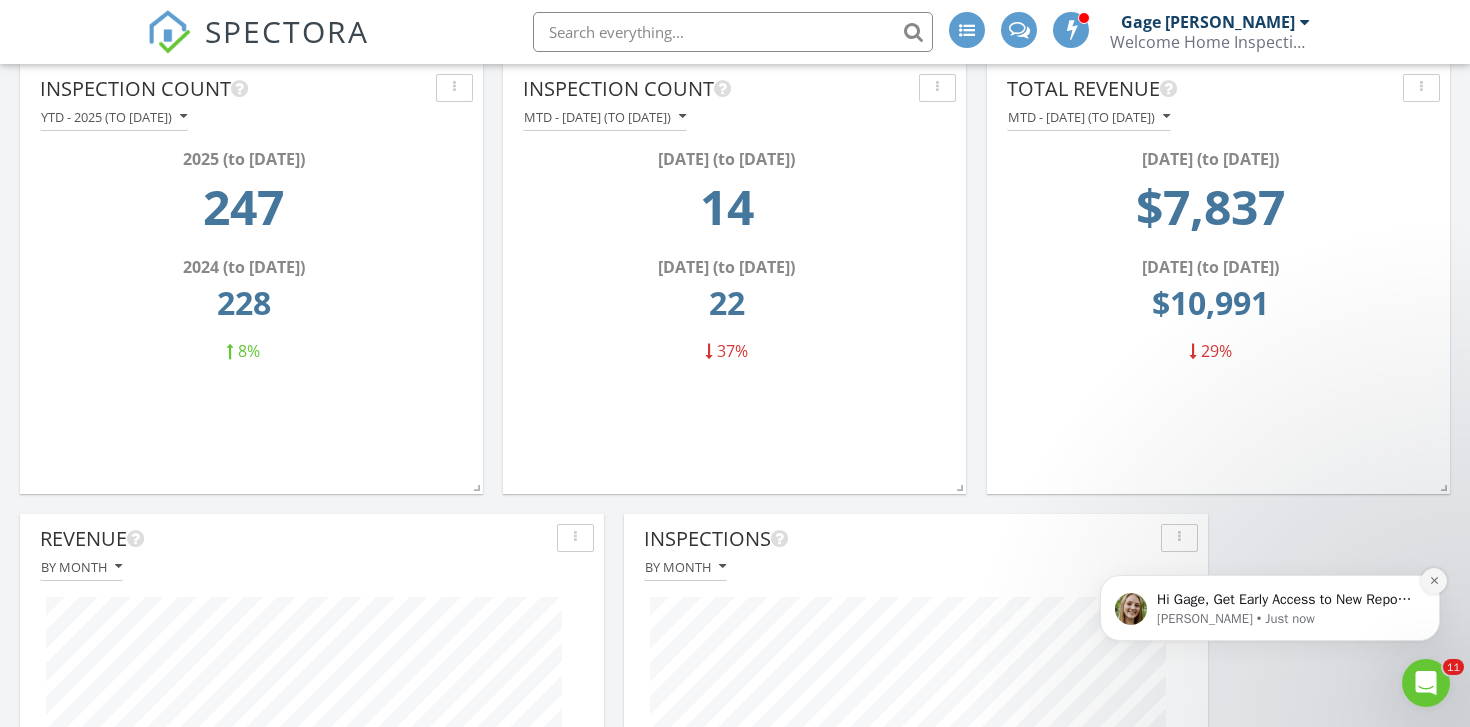 click 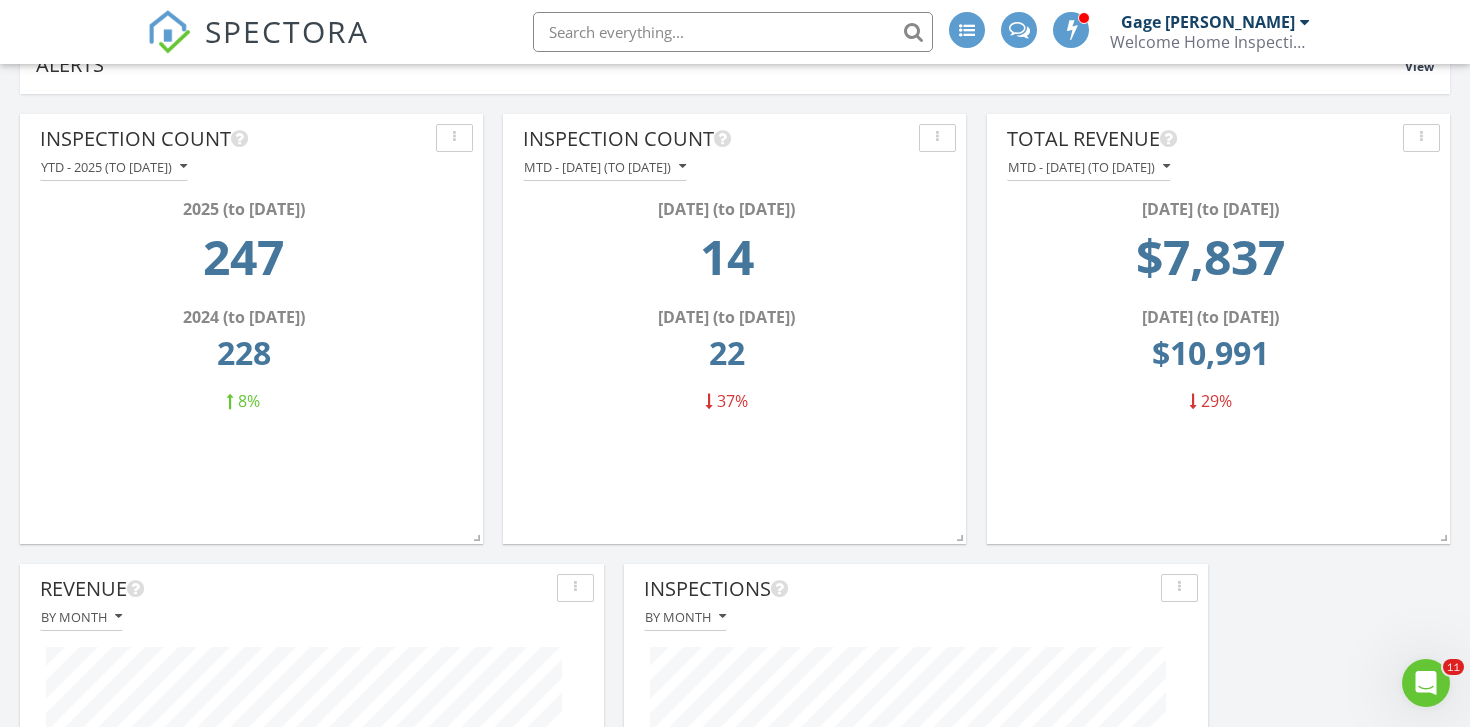 scroll, scrollTop: 0, scrollLeft: 0, axis: both 